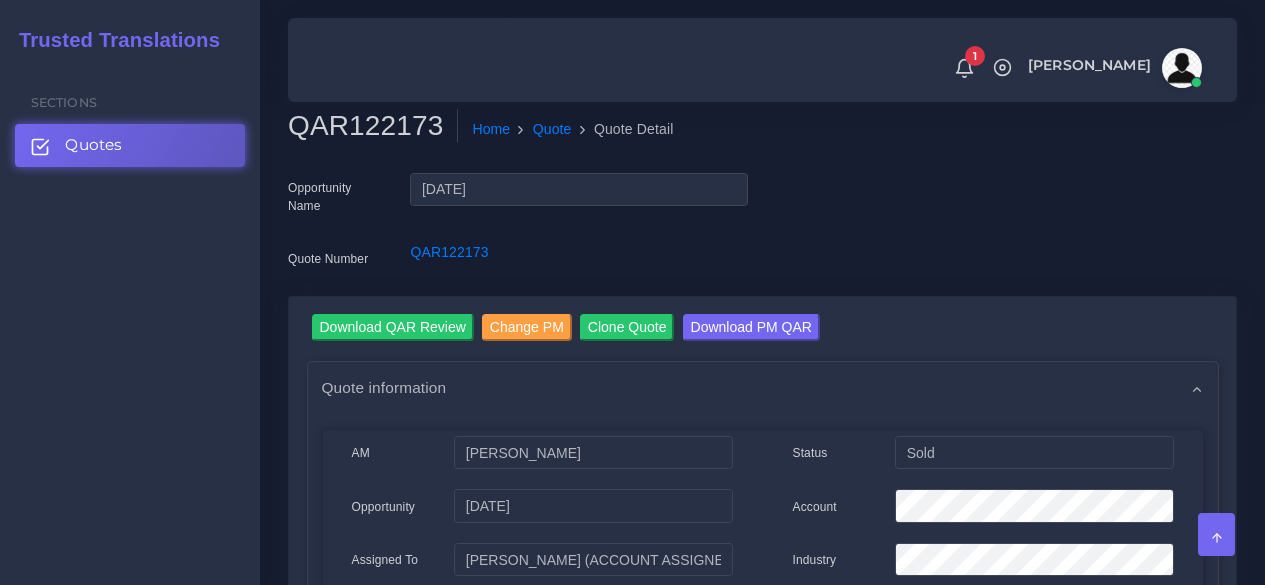 scroll, scrollTop: 600, scrollLeft: 0, axis: vertical 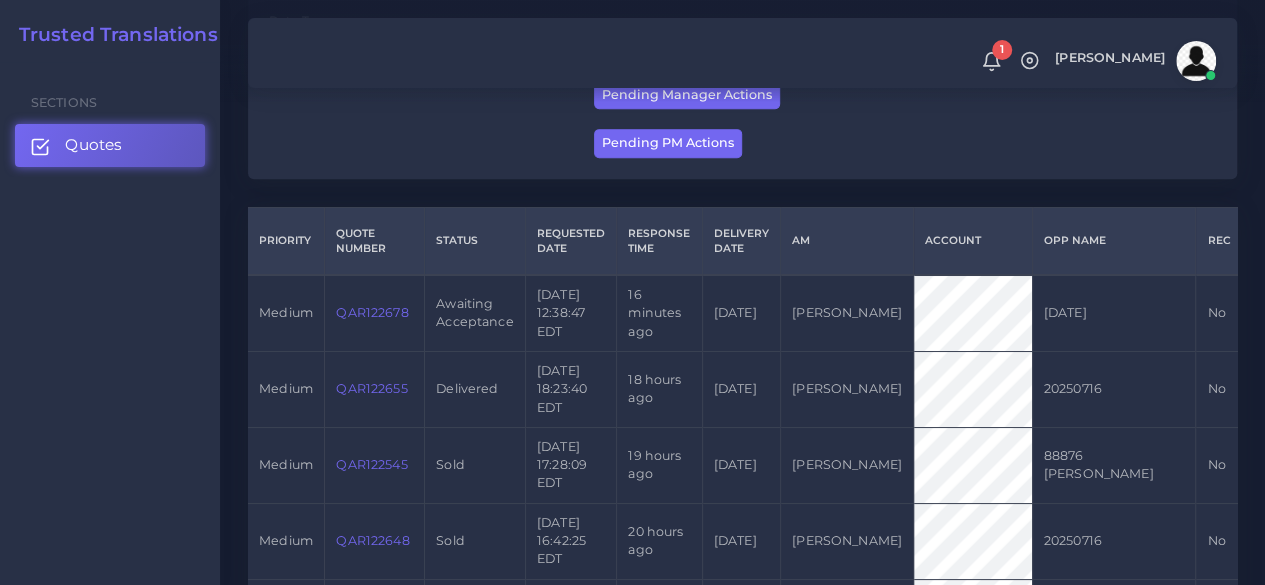 click on "QAR122678" at bounding box center [372, 312] 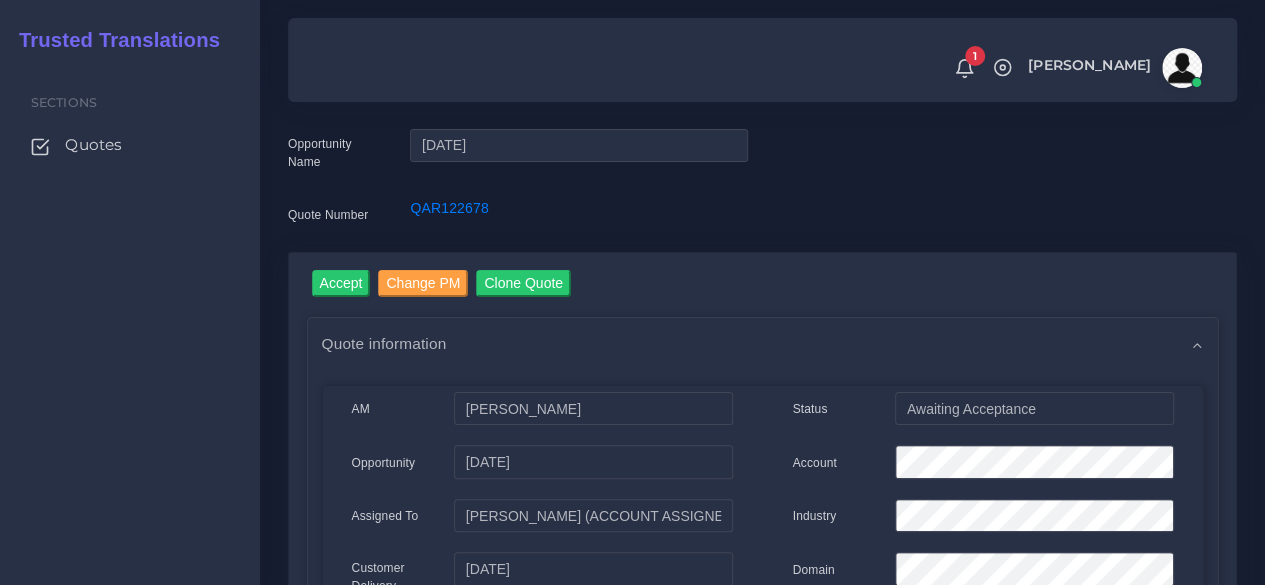 scroll, scrollTop: 0, scrollLeft: 0, axis: both 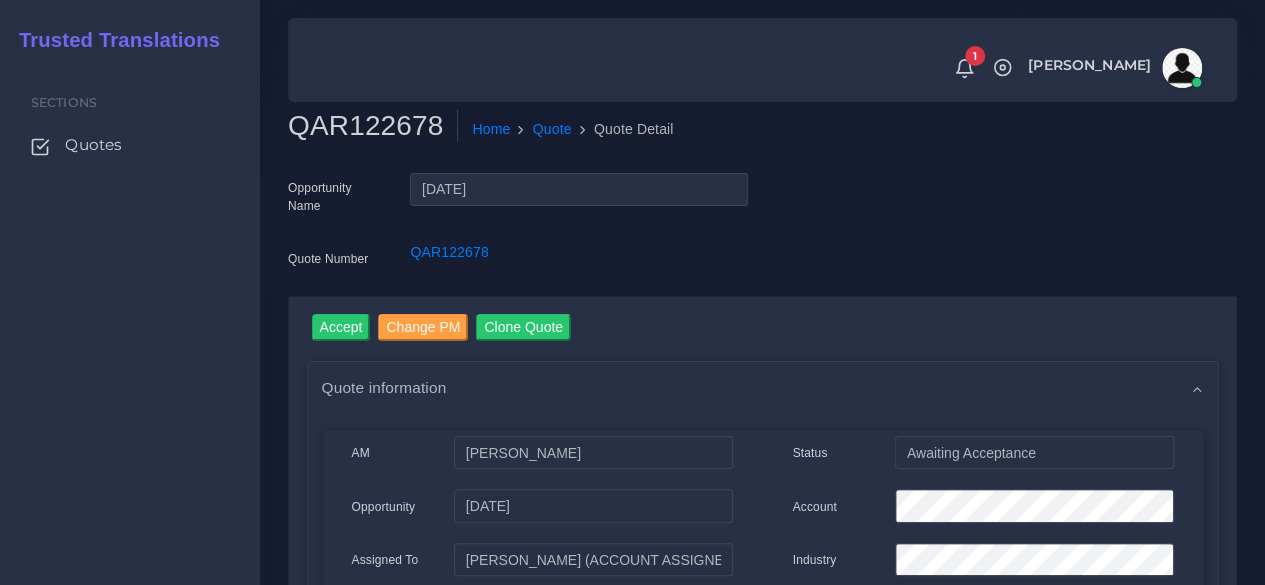 click on "QAR122678" at bounding box center [373, 126] 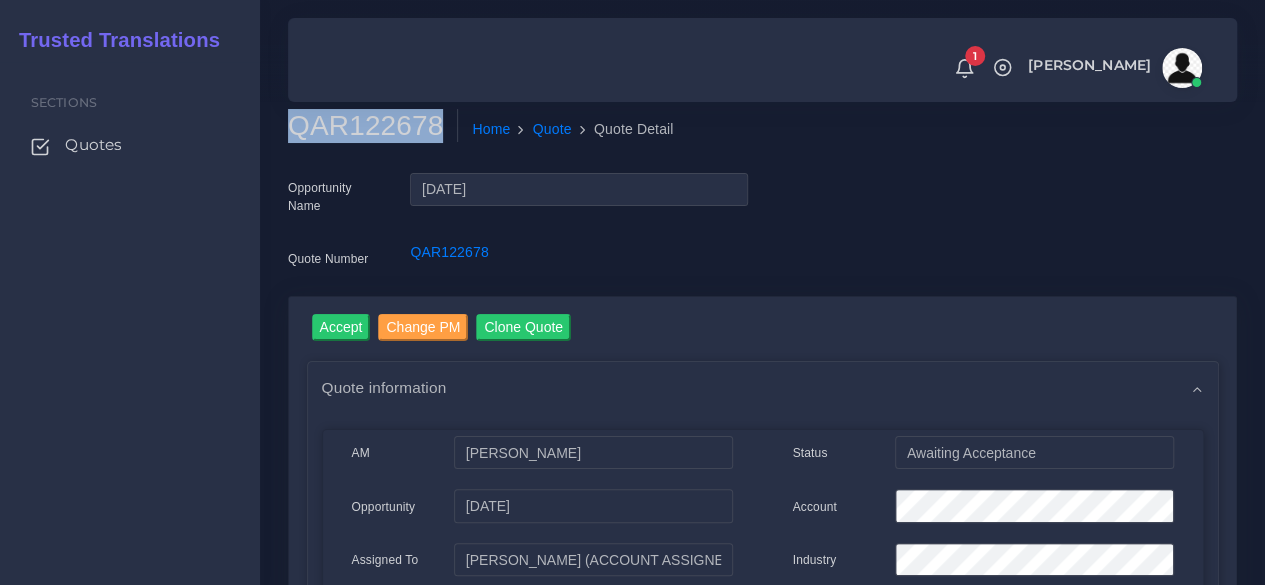 click on "QAR122678" at bounding box center (373, 126) 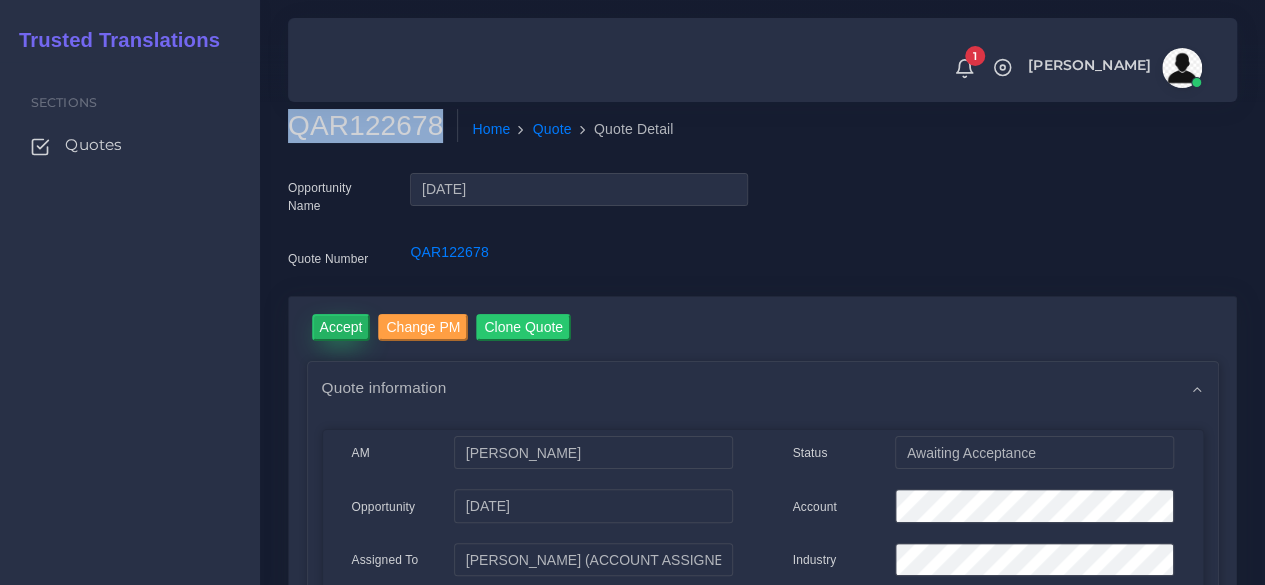 click on "Accept" at bounding box center [341, 327] 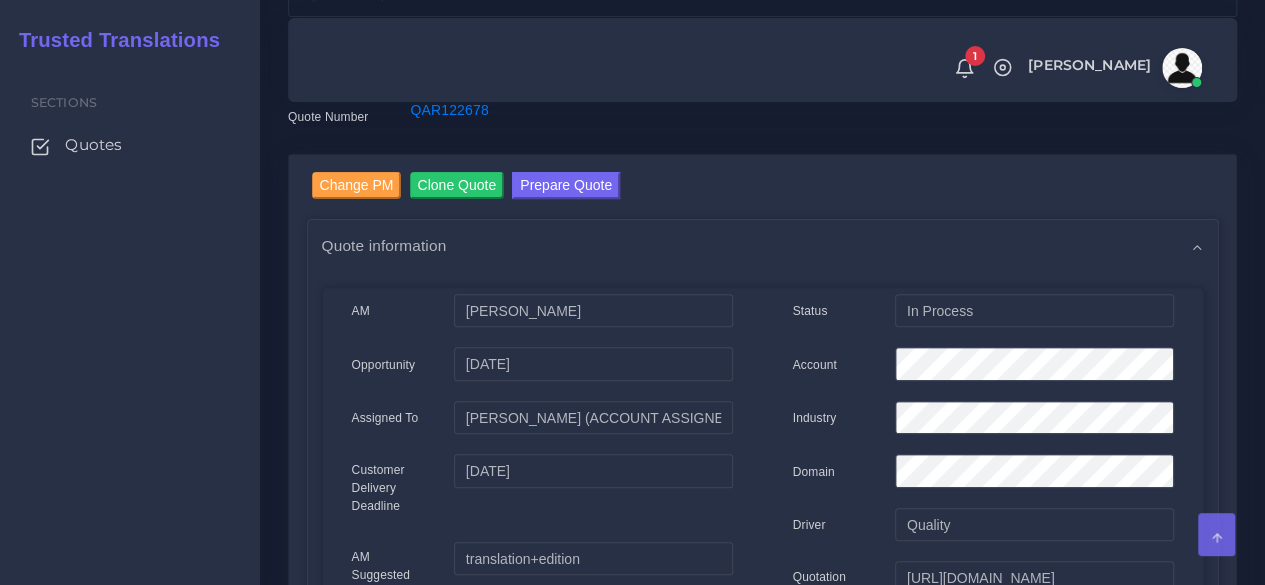 scroll, scrollTop: 200, scrollLeft: 0, axis: vertical 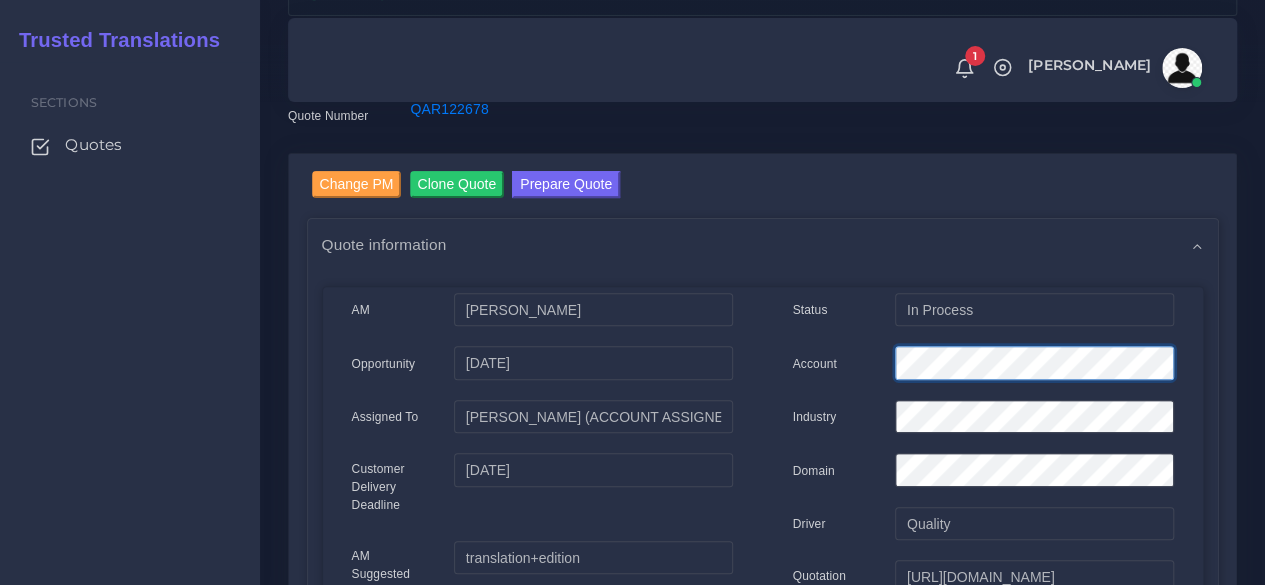 click at bounding box center [1034, 366] 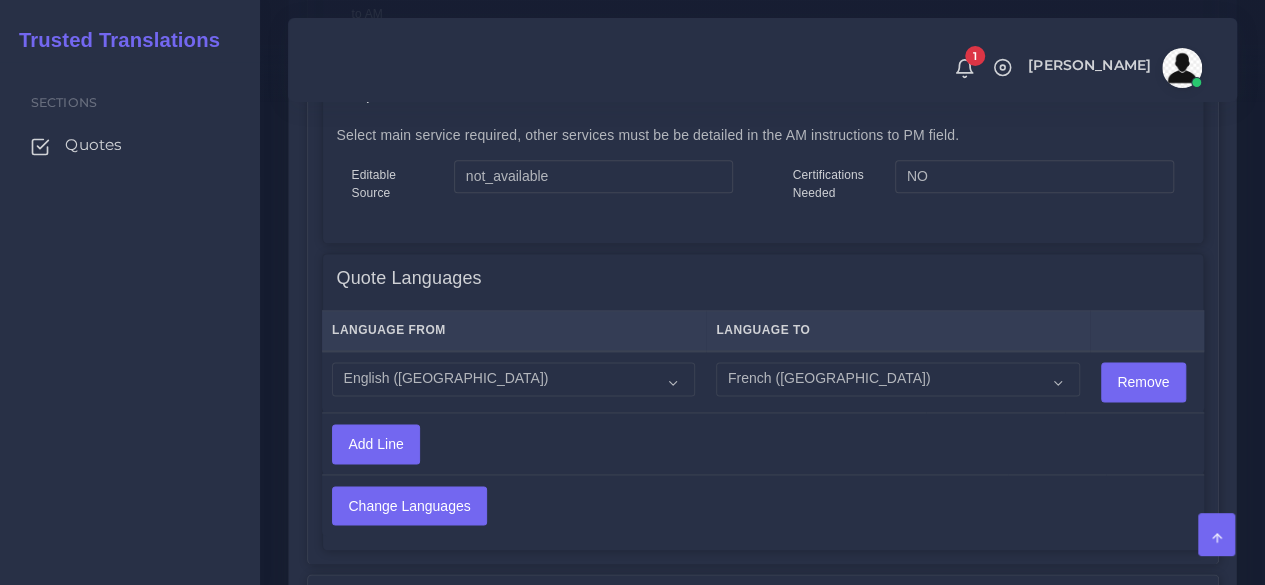 scroll, scrollTop: 1200, scrollLeft: 0, axis: vertical 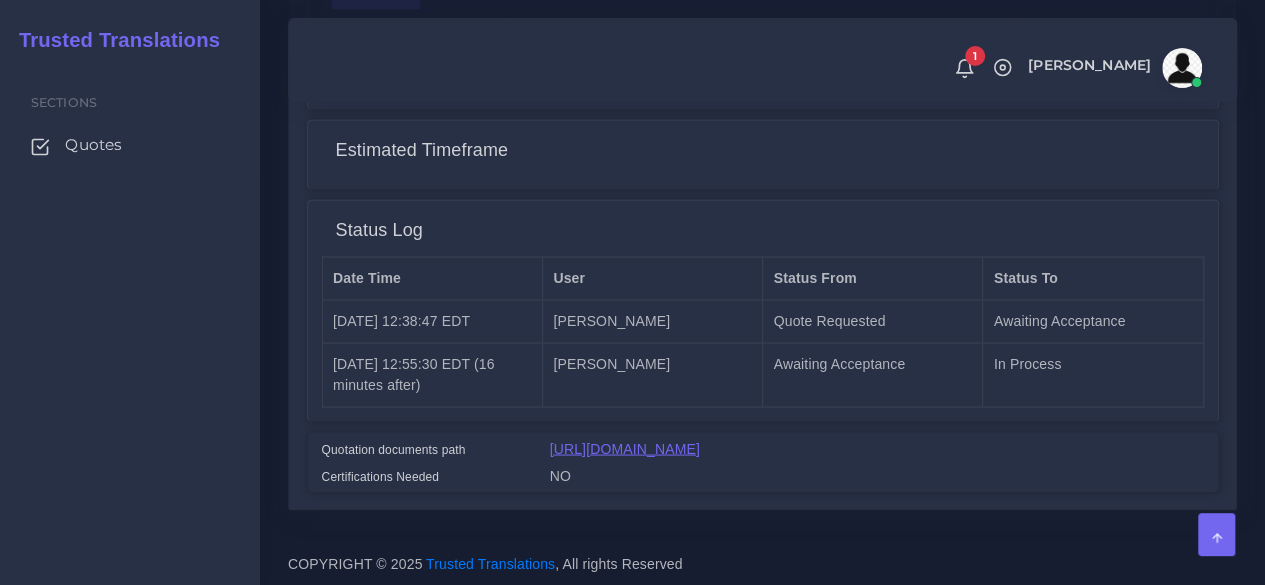 click on "[URL][DOMAIN_NAME]" at bounding box center (625, 448) 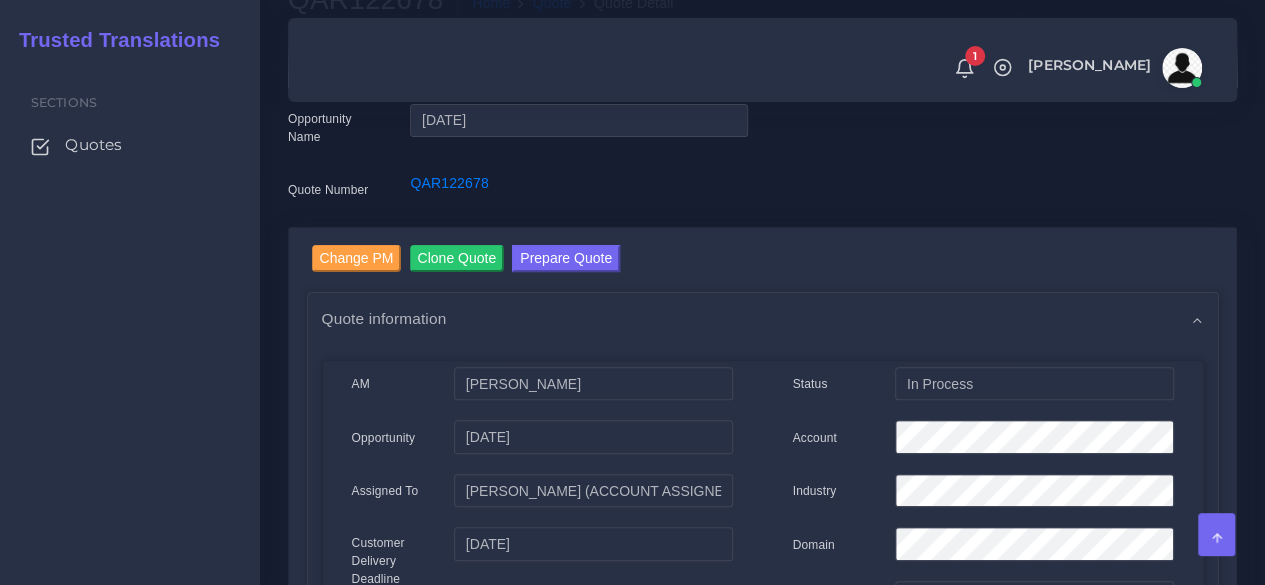 scroll, scrollTop: 0, scrollLeft: 0, axis: both 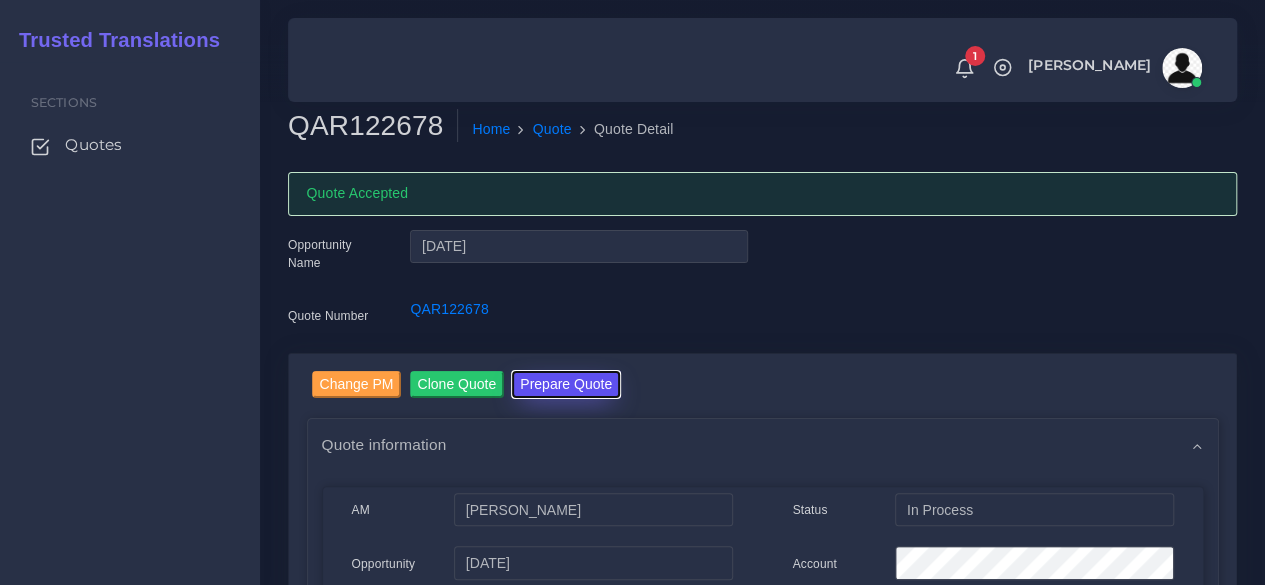 click on "Prepare Quote" at bounding box center [566, 384] 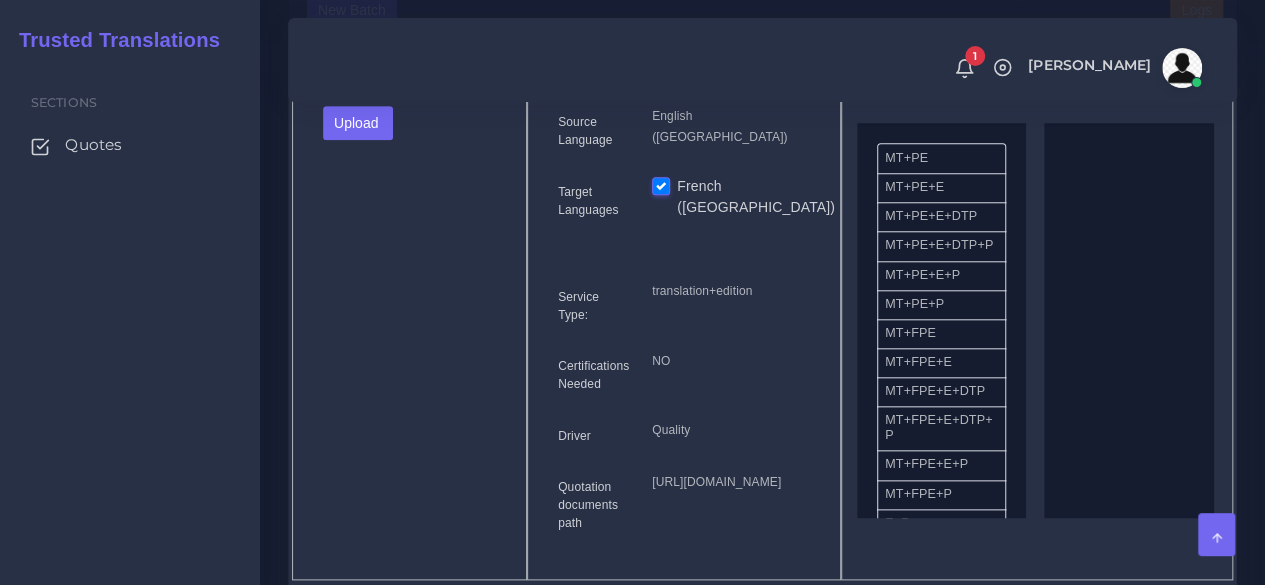 scroll, scrollTop: 900, scrollLeft: 0, axis: vertical 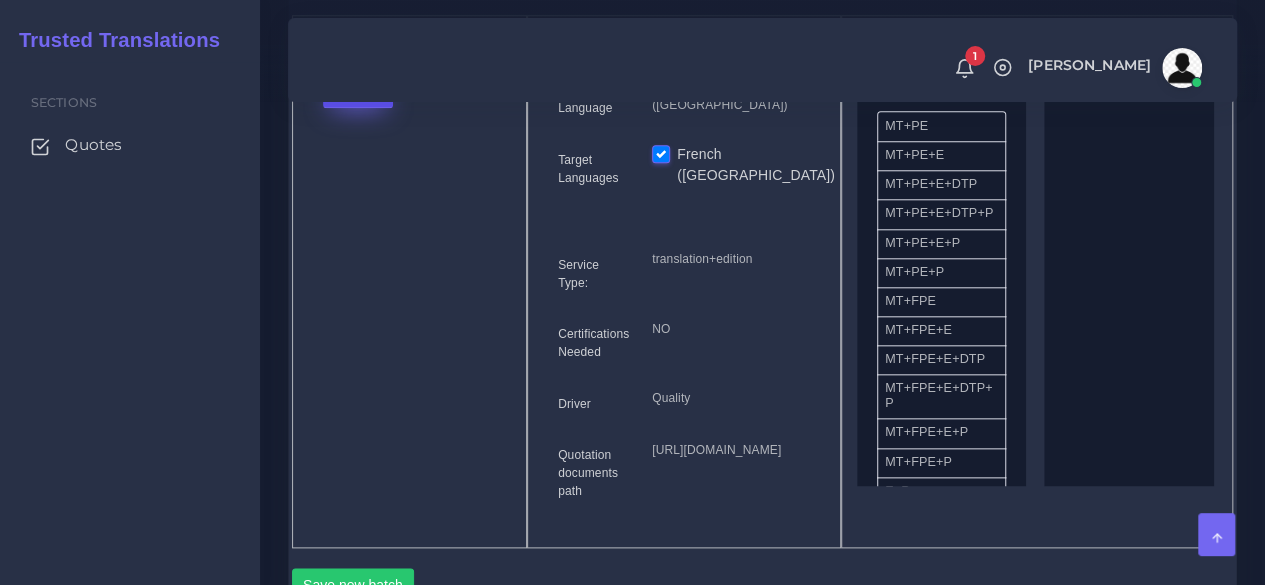 click on "Upload" at bounding box center (358, 91) 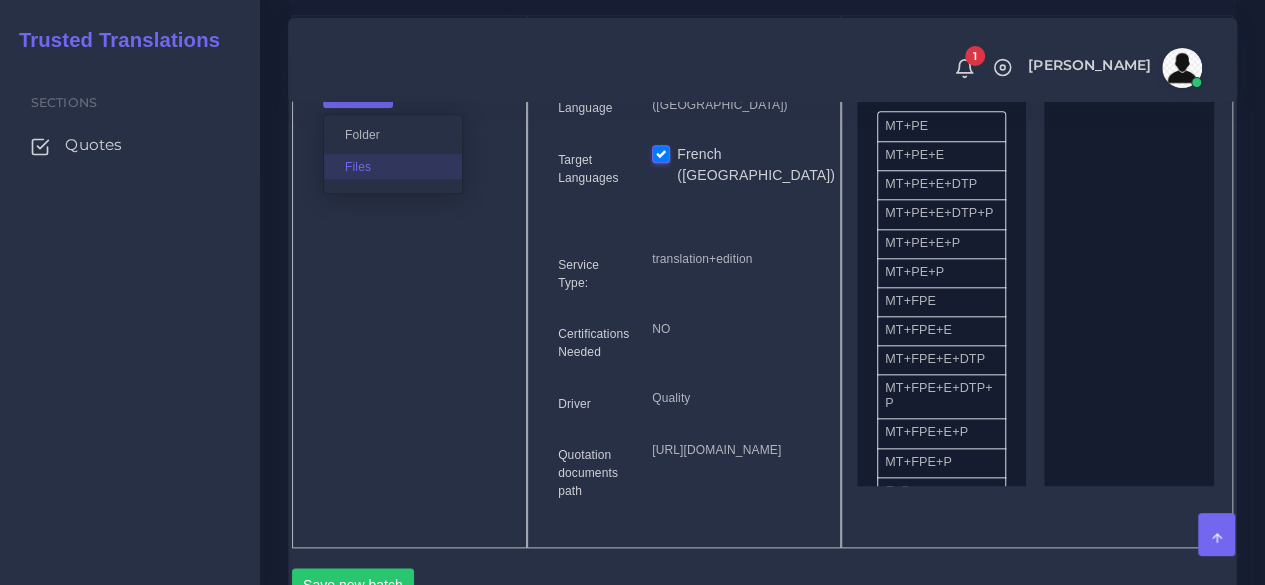 click on "Files" at bounding box center (393, 166) 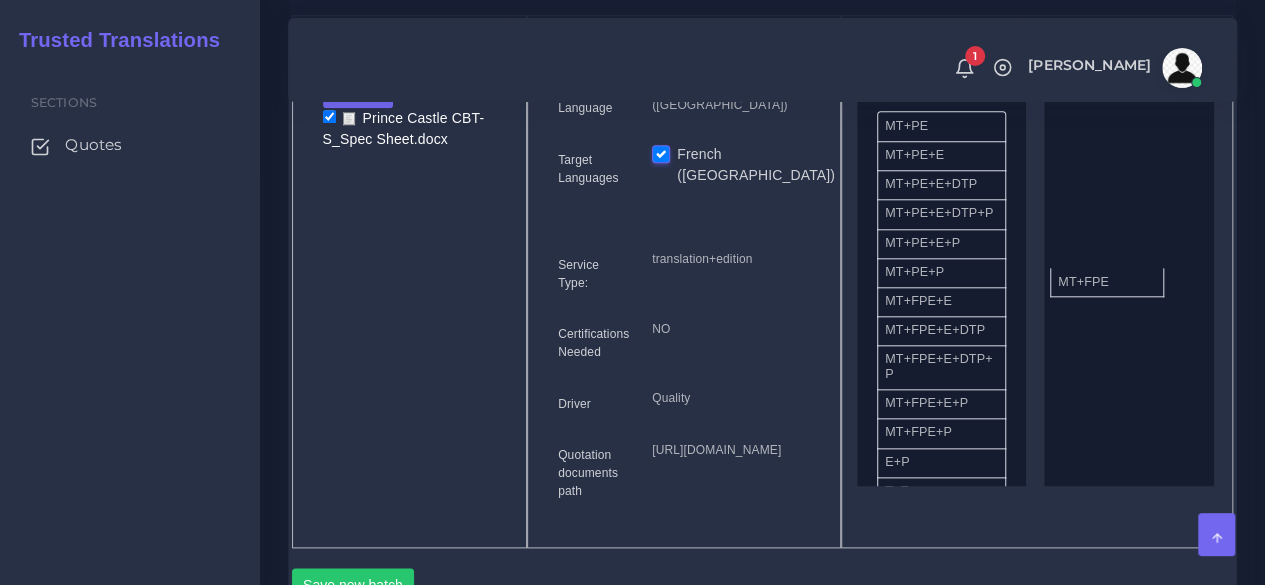 drag, startPoint x: 942, startPoint y: 347, endPoint x: 1112, endPoint y: 313, distance: 173.36667 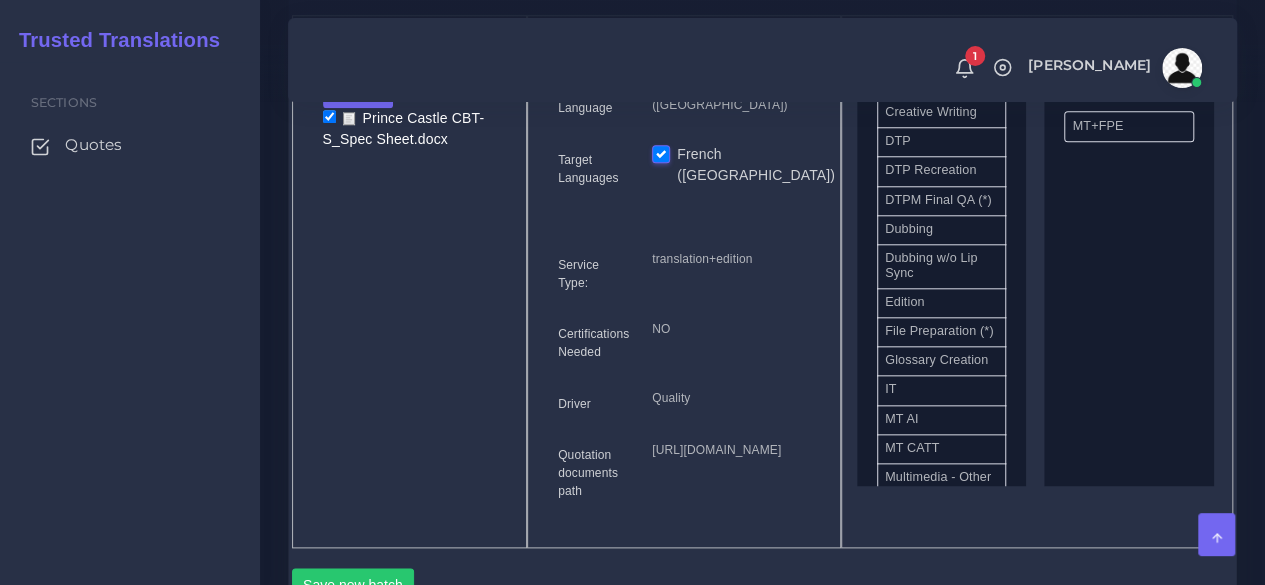 scroll, scrollTop: 600, scrollLeft: 0, axis: vertical 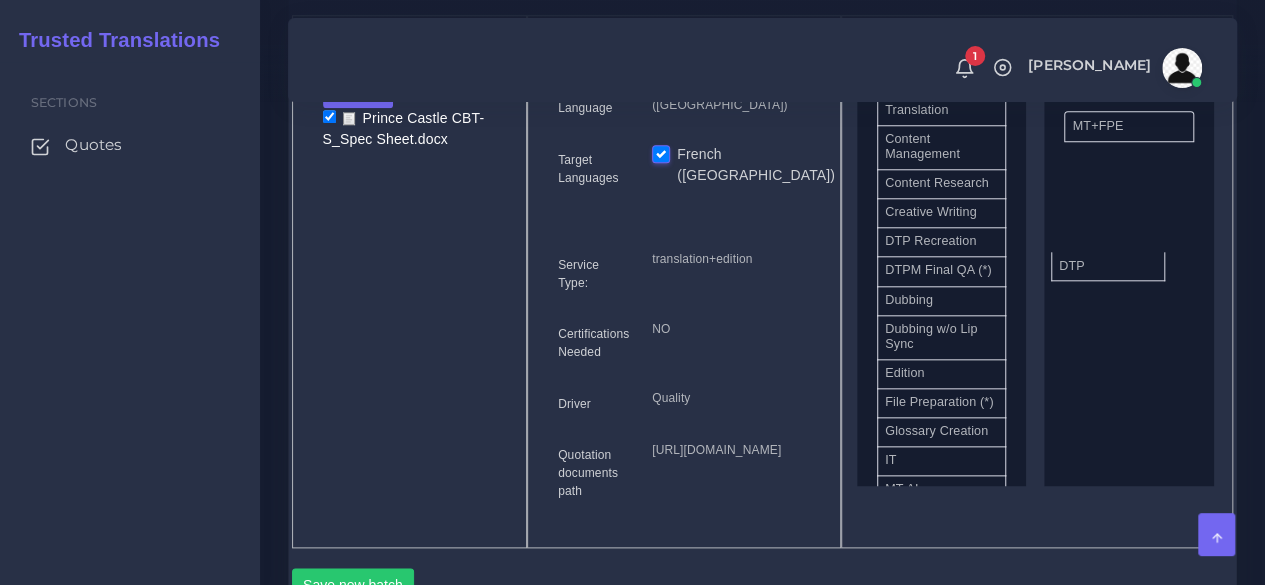drag, startPoint x: 940, startPoint y: 299, endPoint x: 978, endPoint y: 295, distance: 38.209946 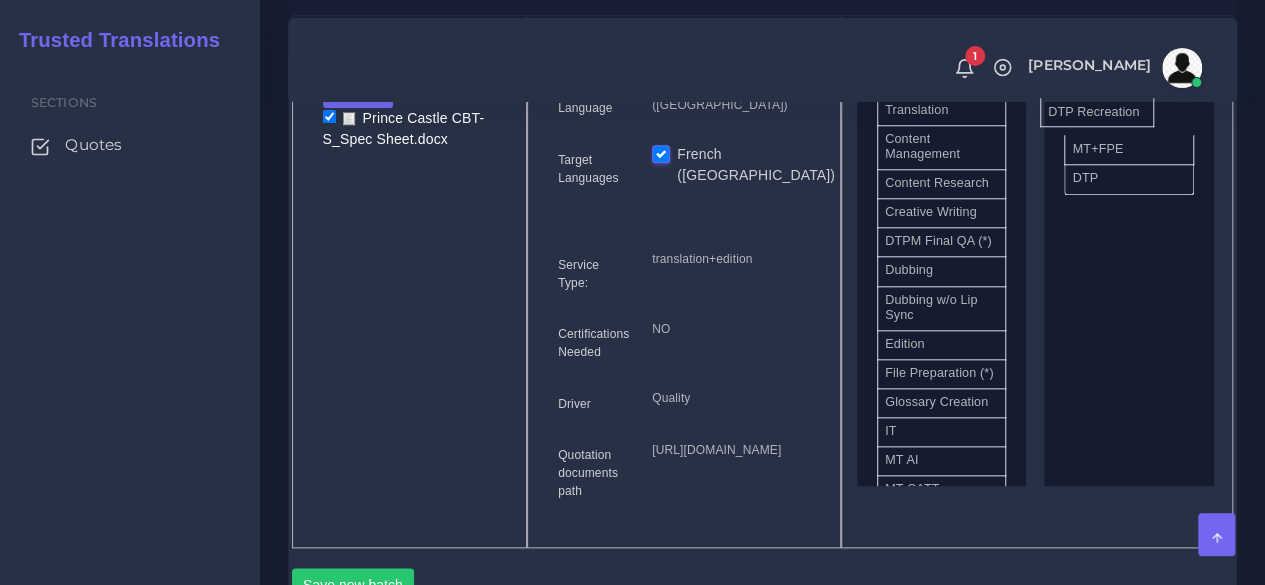 drag, startPoint x: 969, startPoint y: 297, endPoint x: 1132, endPoint y: 145, distance: 222.8744 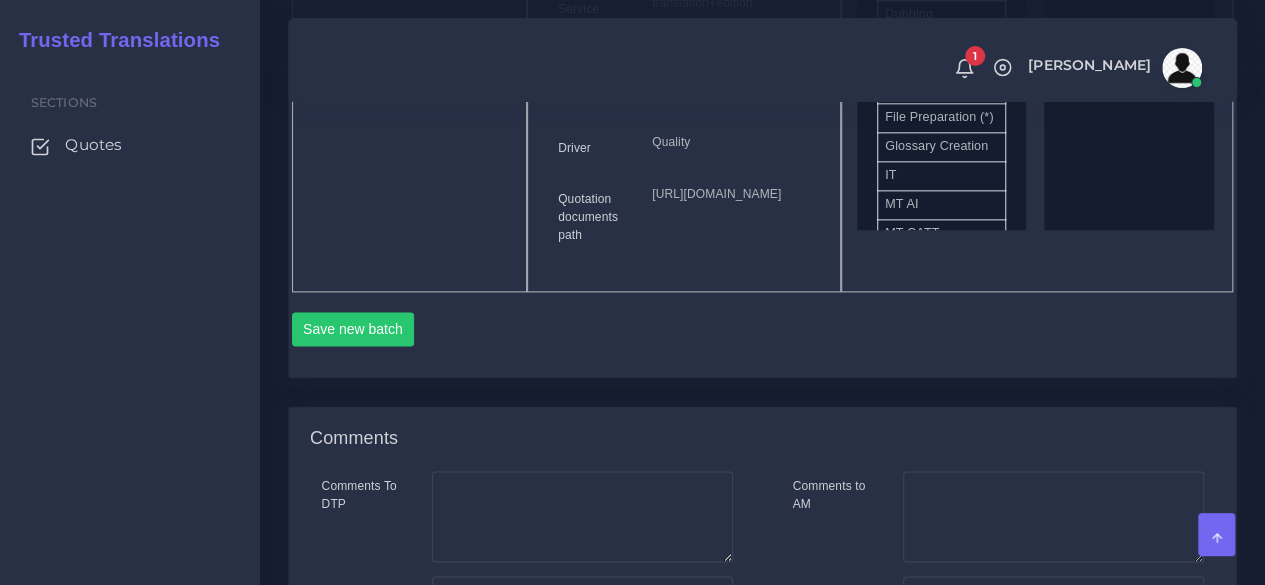 scroll, scrollTop: 1400, scrollLeft: 0, axis: vertical 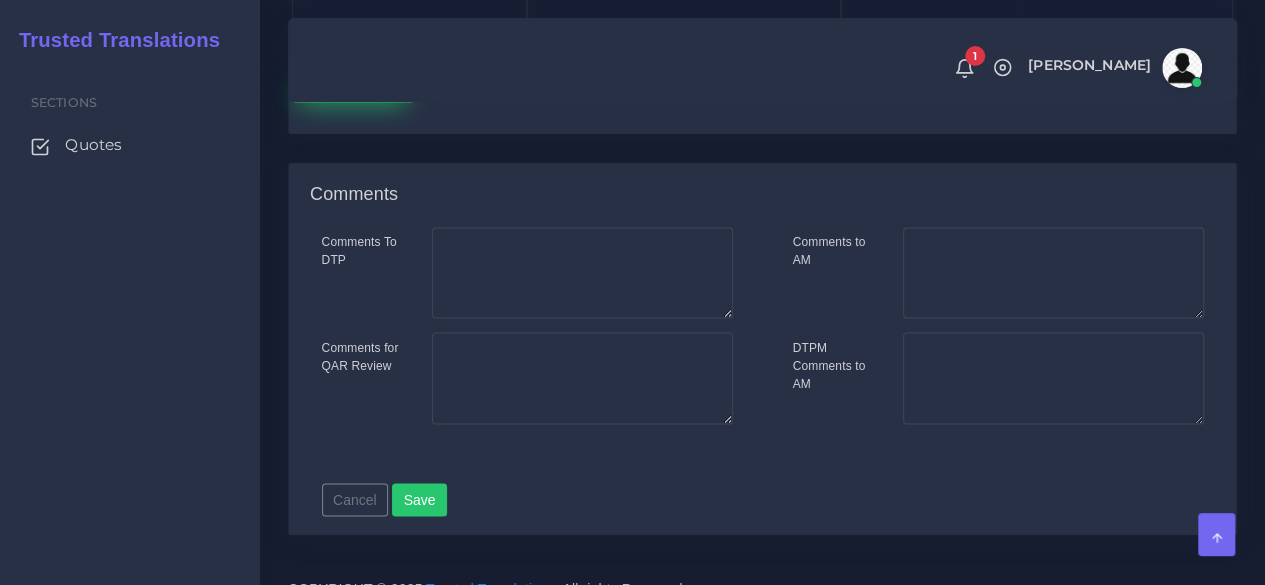 click on "Save new batch" at bounding box center (353, 85) 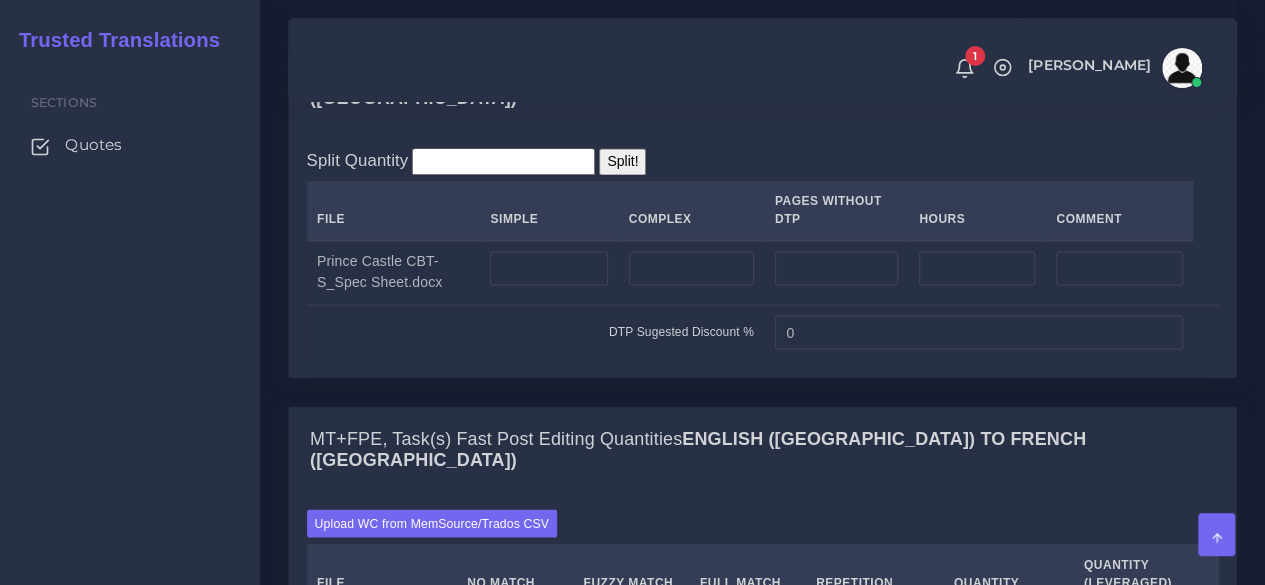 scroll, scrollTop: 1600, scrollLeft: 0, axis: vertical 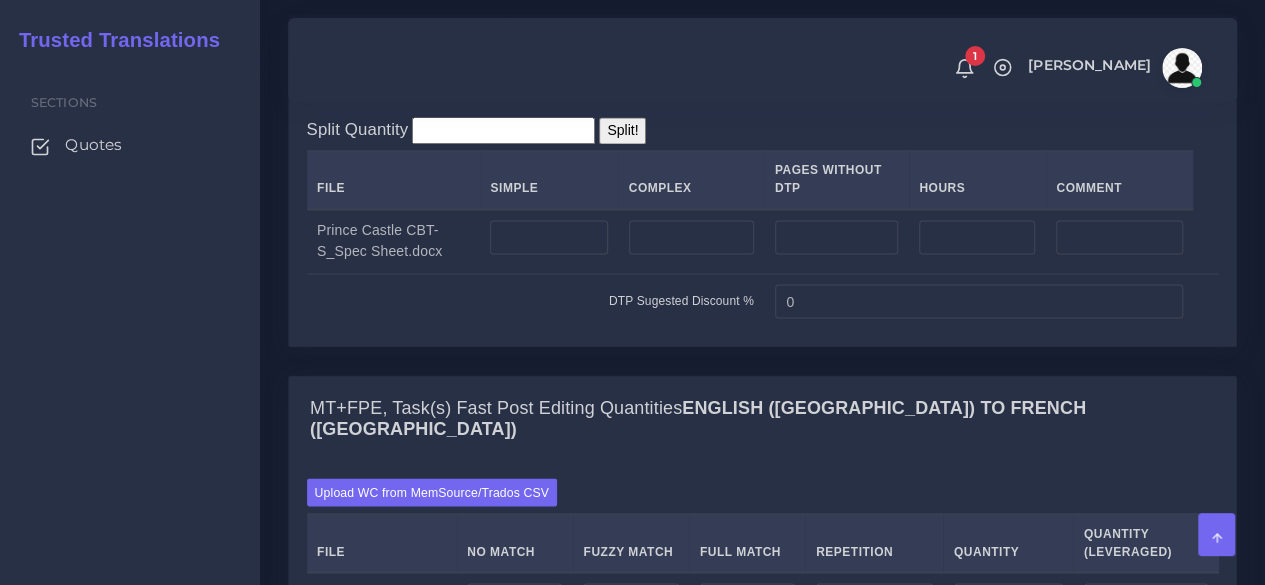 click on "Sections
Quotes" at bounding box center (130, 323) 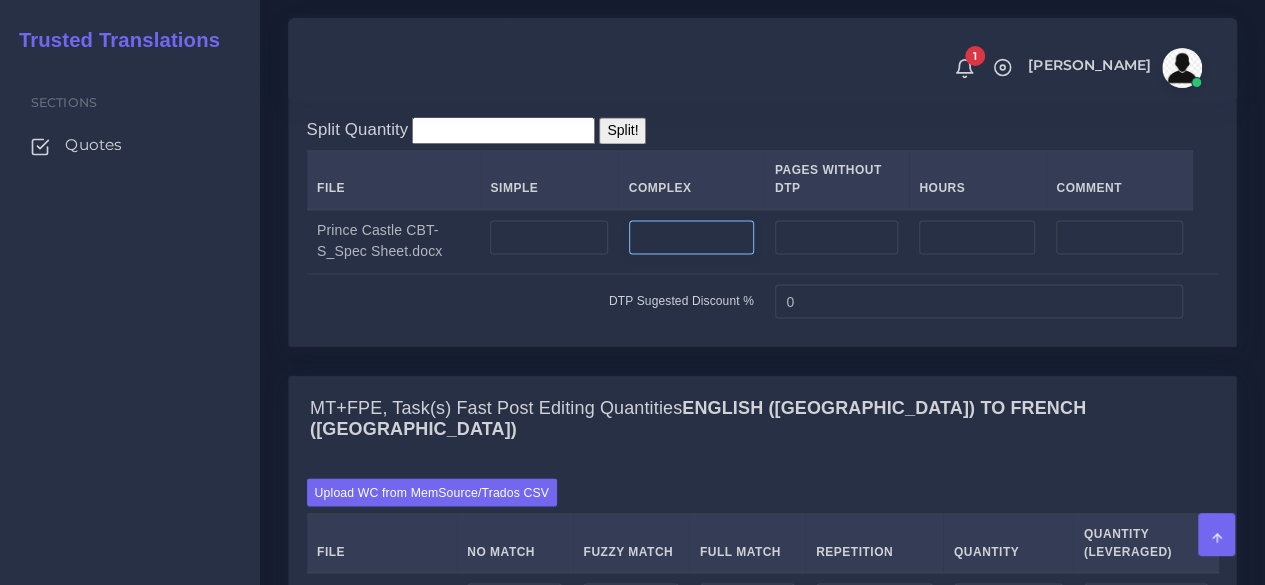 click at bounding box center [691, 237] 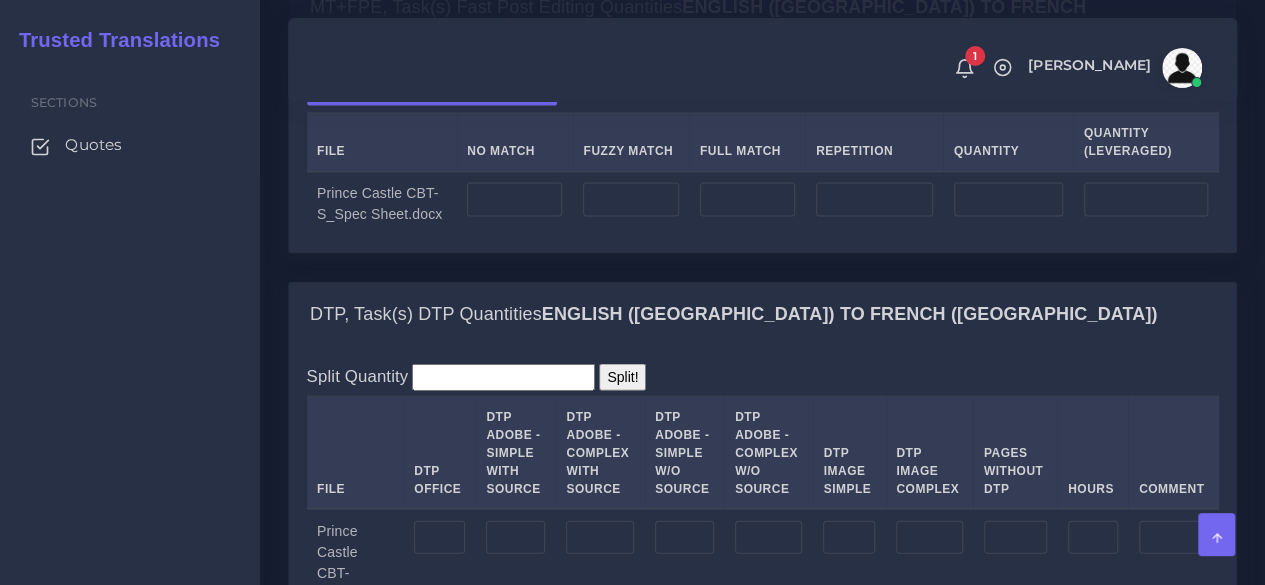 scroll, scrollTop: 2300, scrollLeft: 0, axis: vertical 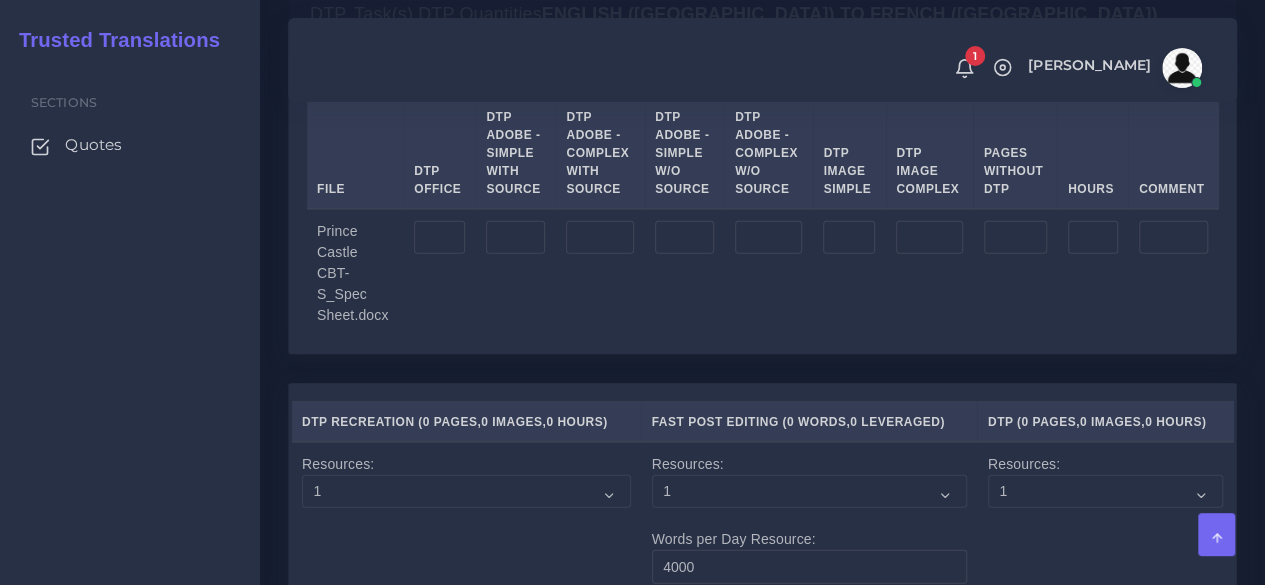 type on "2" 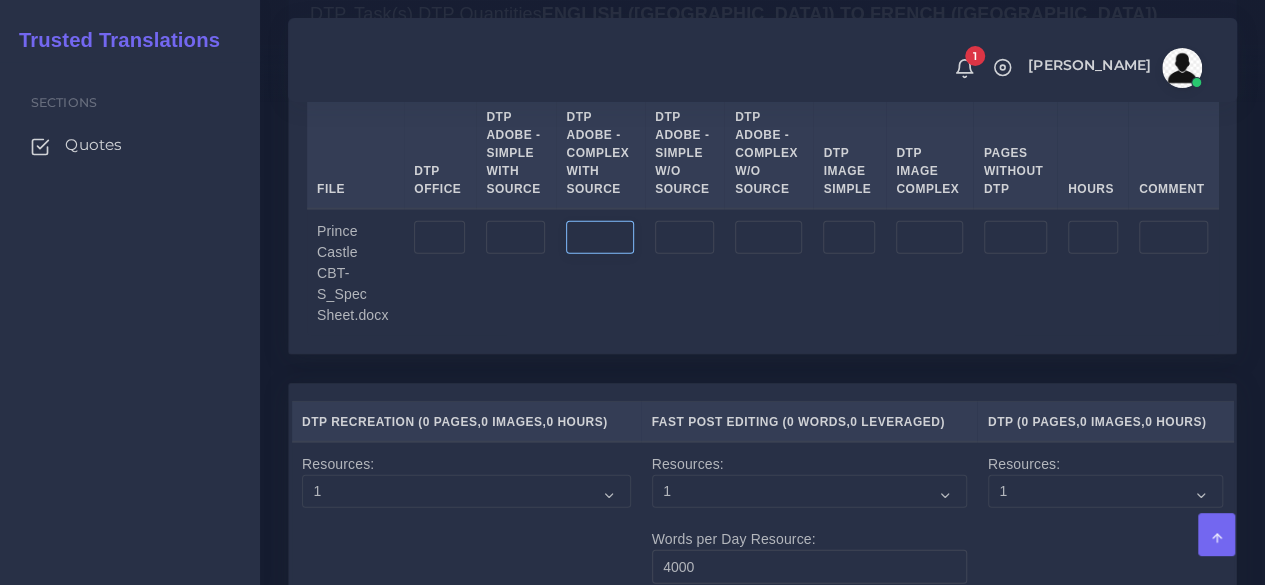 click at bounding box center [600, 238] 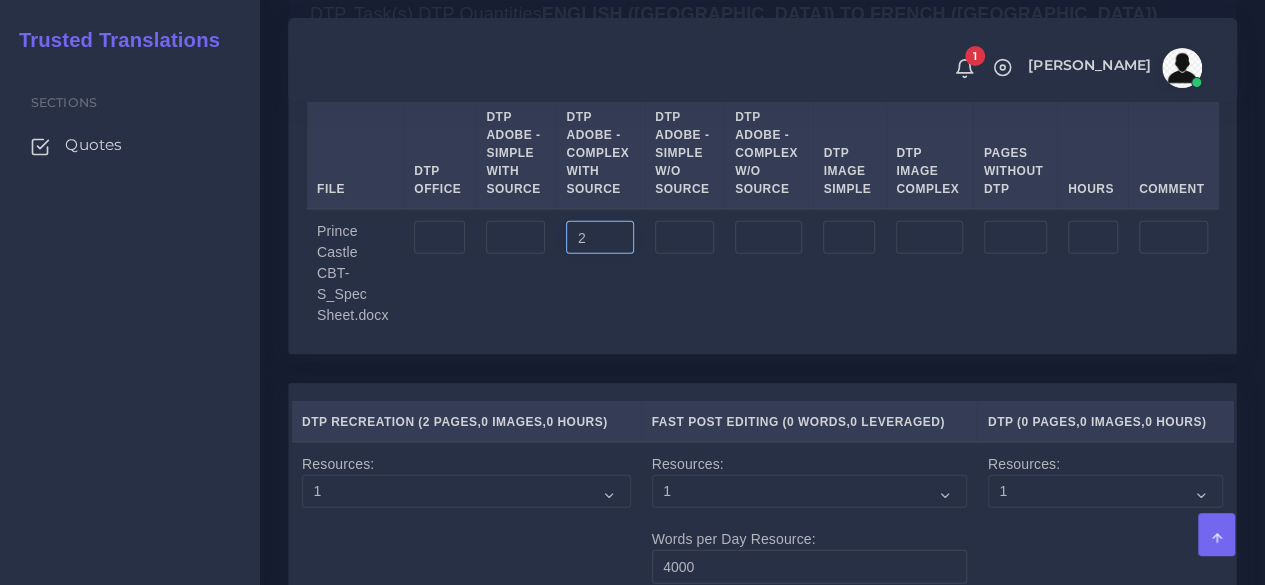 type on "2" 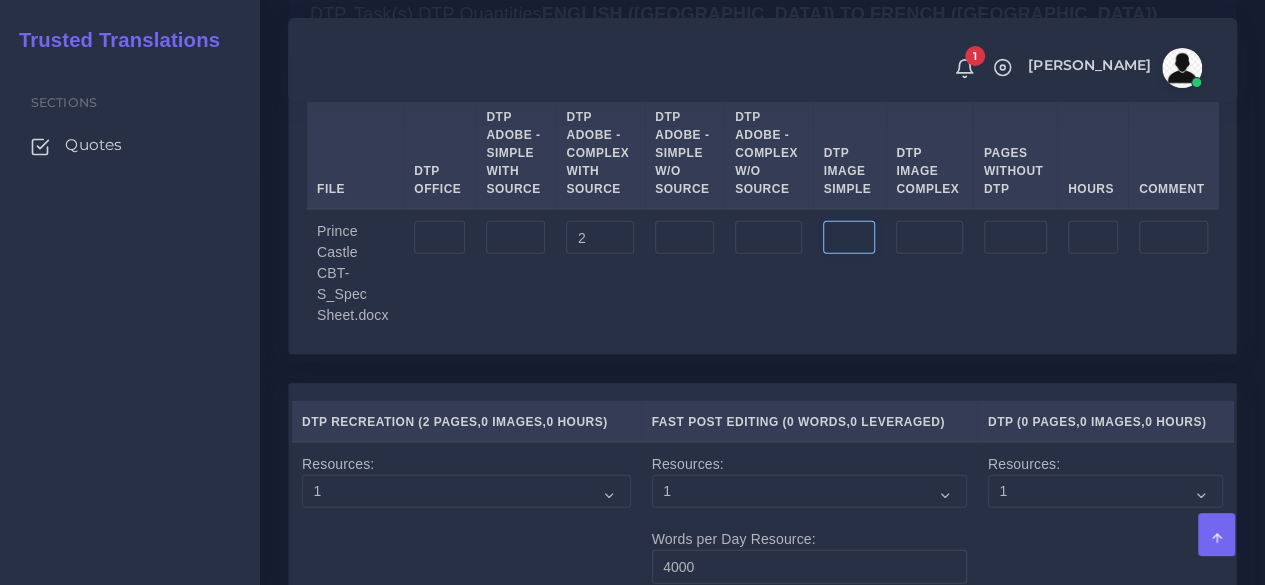 click at bounding box center [849, 238] 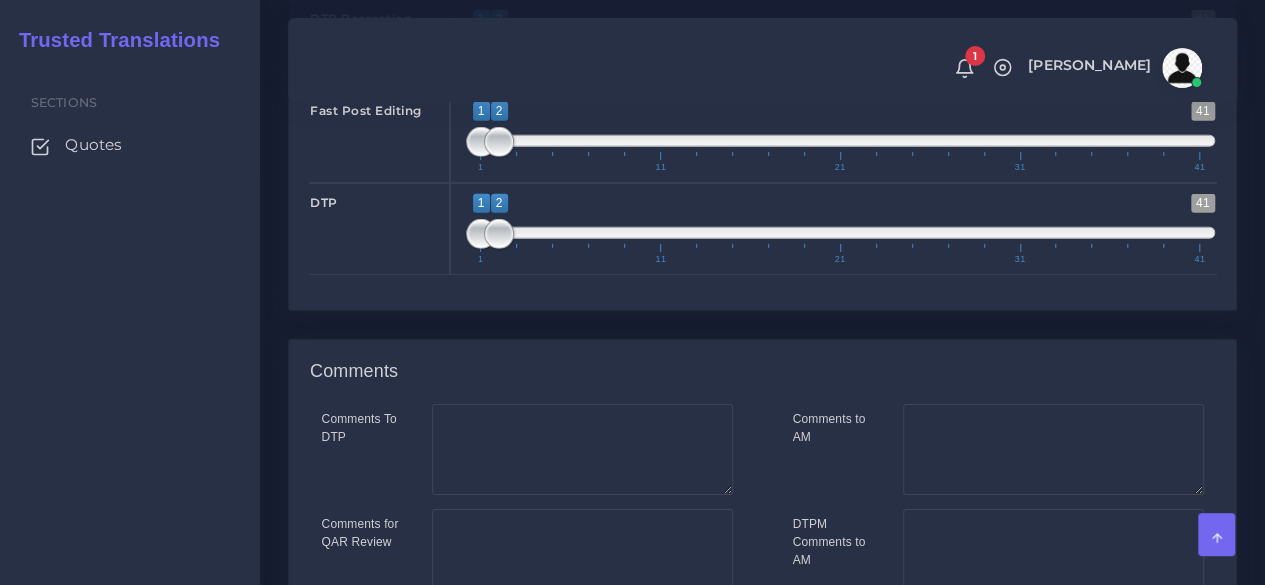 scroll, scrollTop: 3280, scrollLeft: 0, axis: vertical 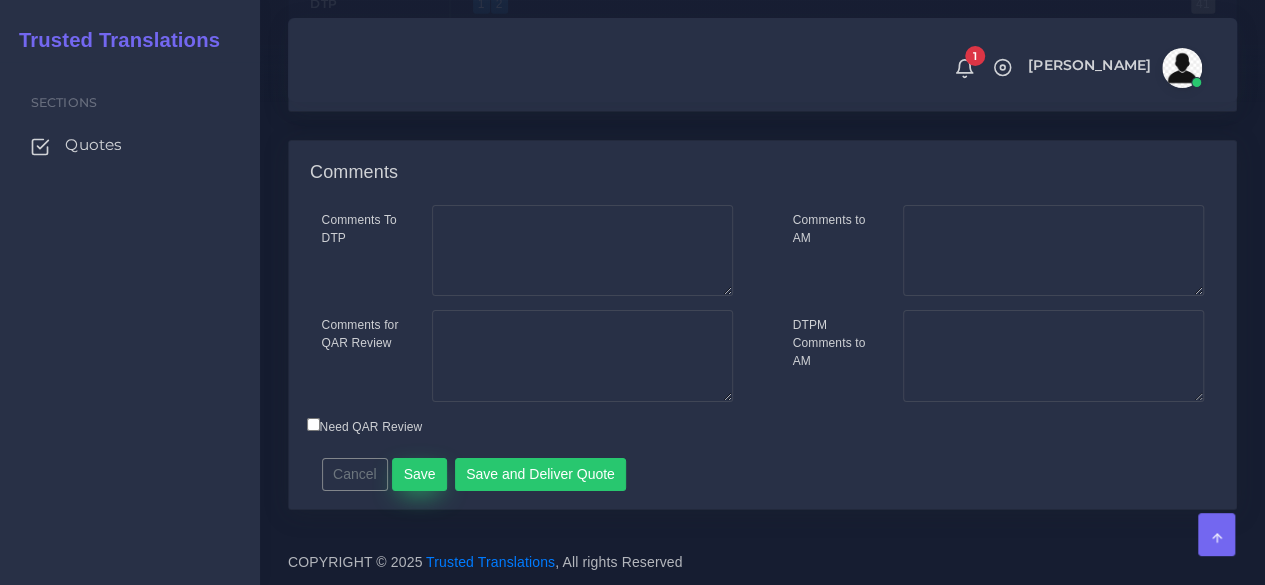 type on "1" 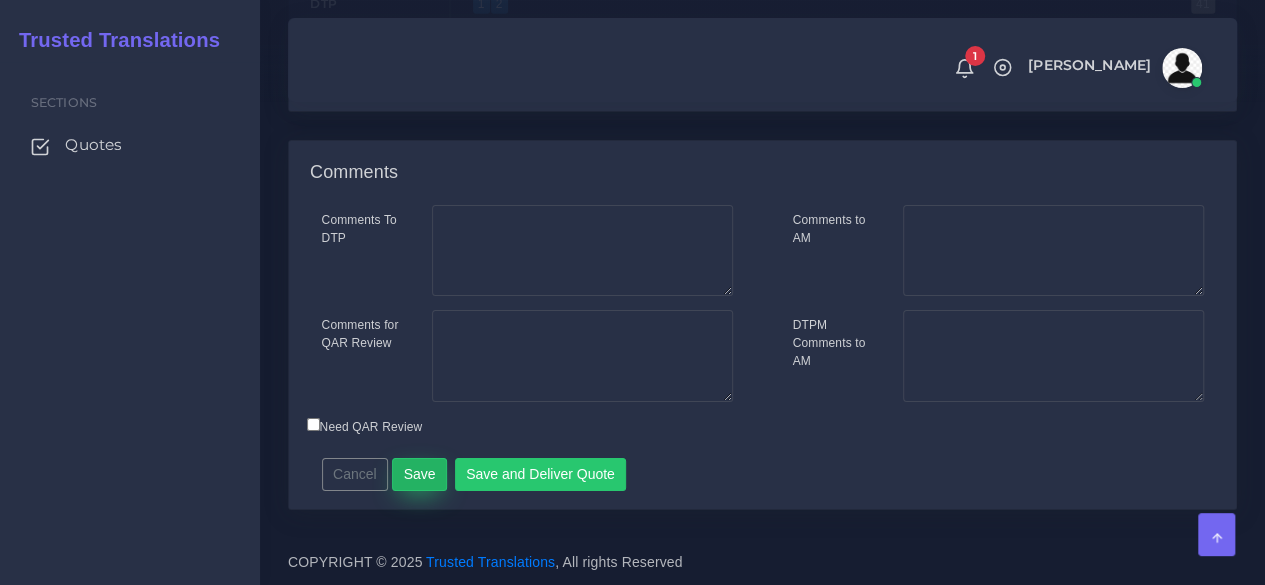 click on "Save" at bounding box center (419, 475) 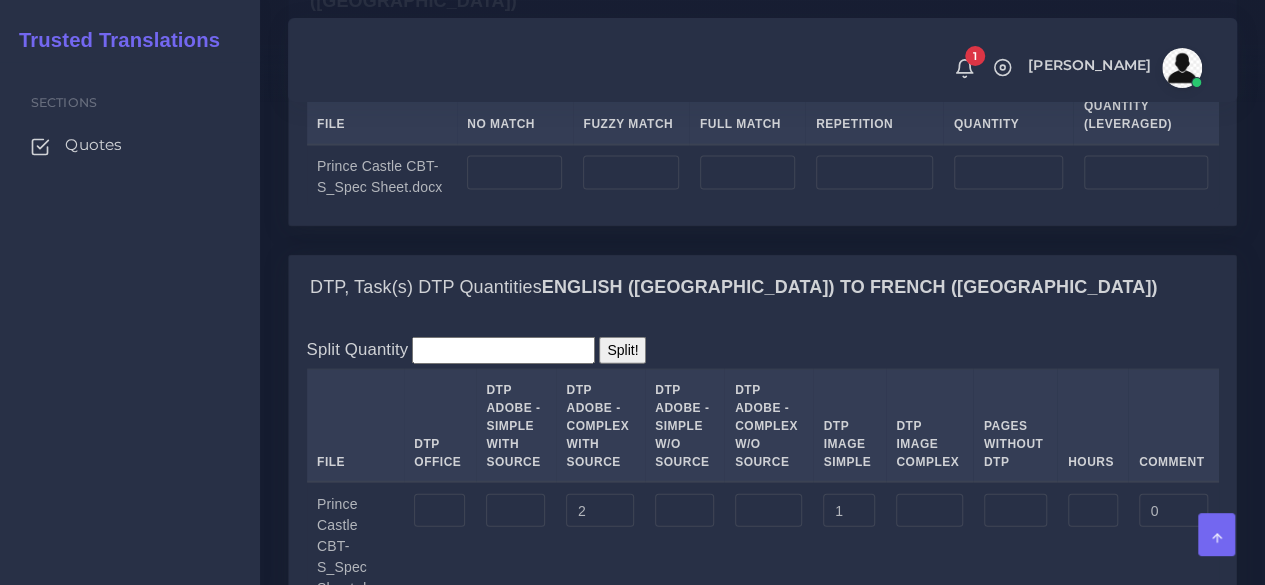scroll, scrollTop: 2100, scrollLeft: 0, axis: vertical 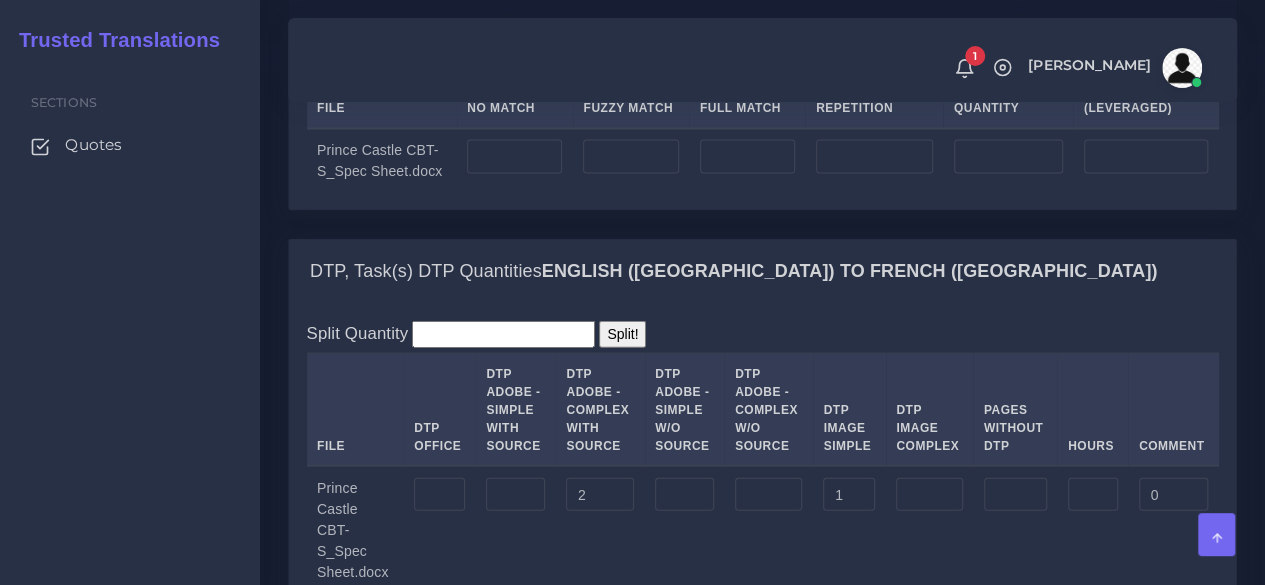 click on "Upload WC from MemSource/Trados CSV" at bounding box center (432, 48) 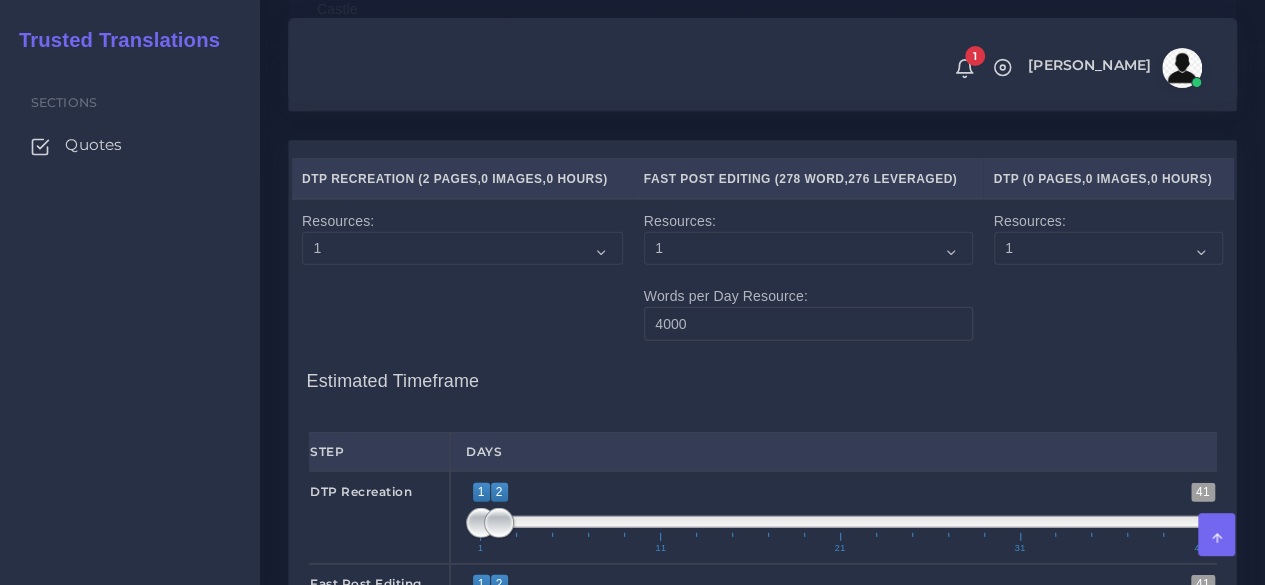 scroll, scrollTop: 2200, scrollLeft: 0, axis: vertical 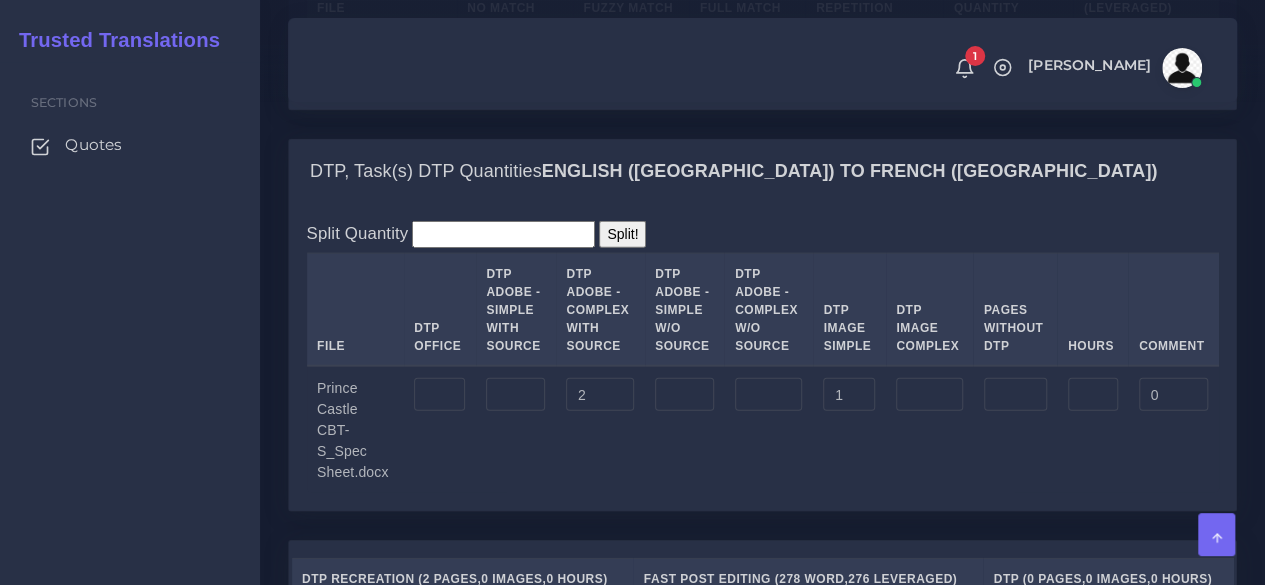 drag, startPoint x: 494, startPoint y: 160, endPoint x: 484, endPoint y: 162, distance: 10.198039 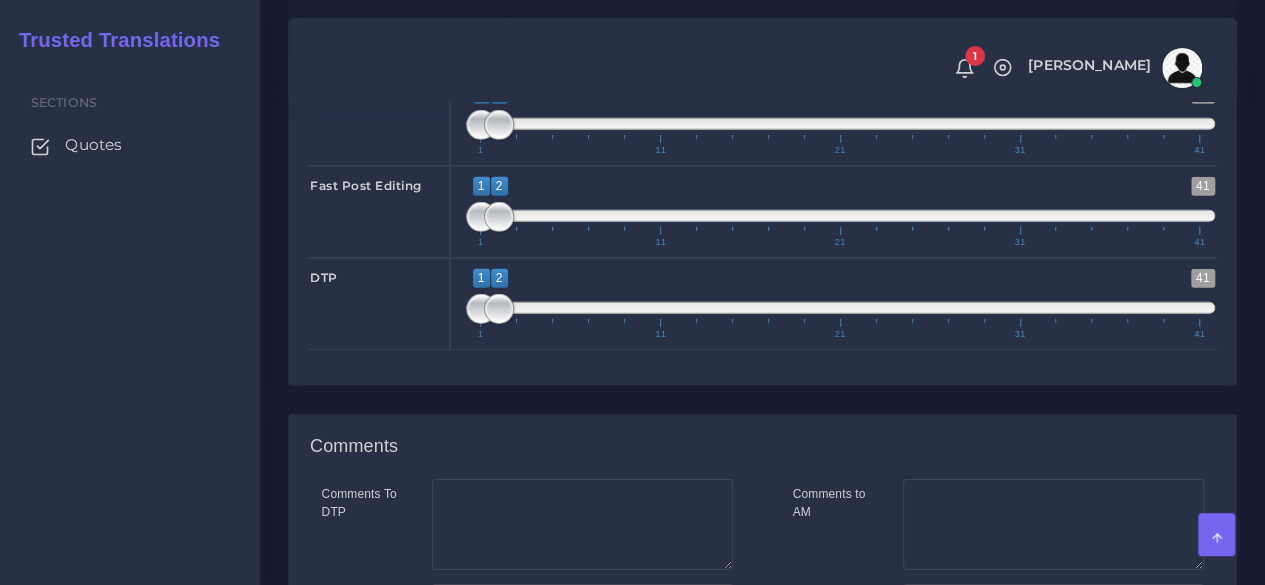 scroll, scrollTop: 3000, scrollLeft: 0, axis: vertical 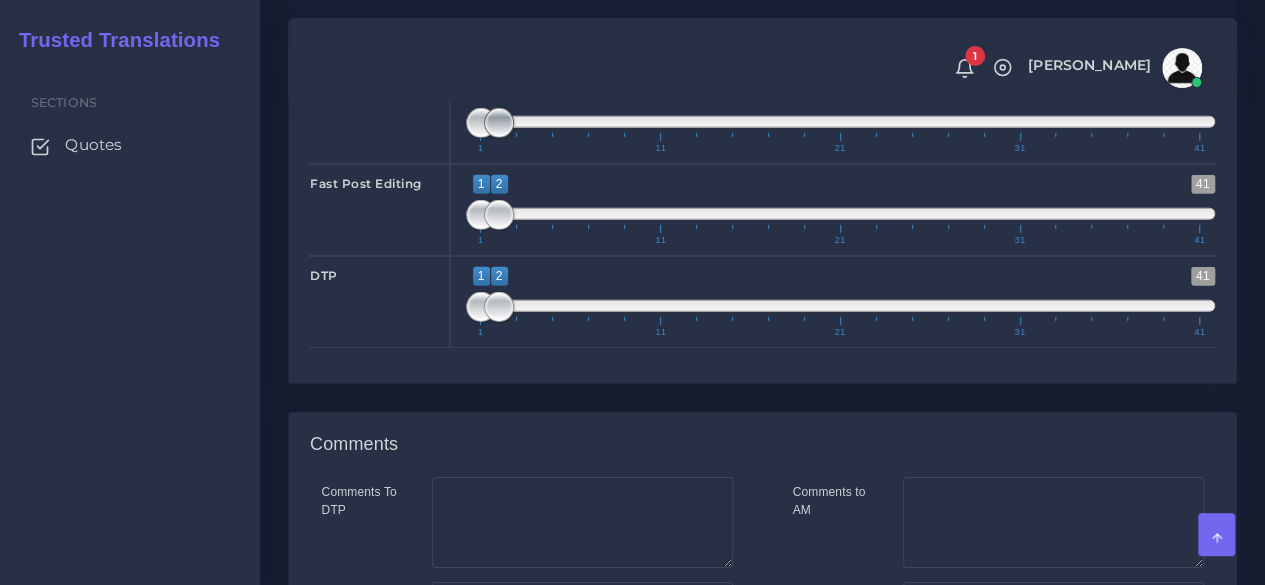 type on "296" 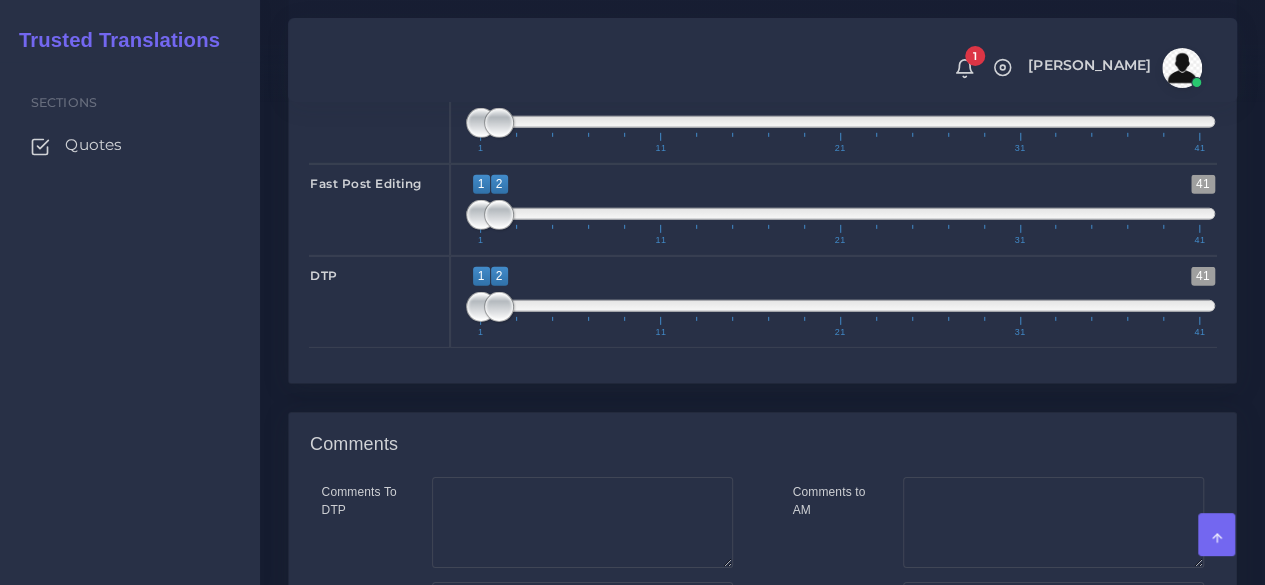 type on "1;1" 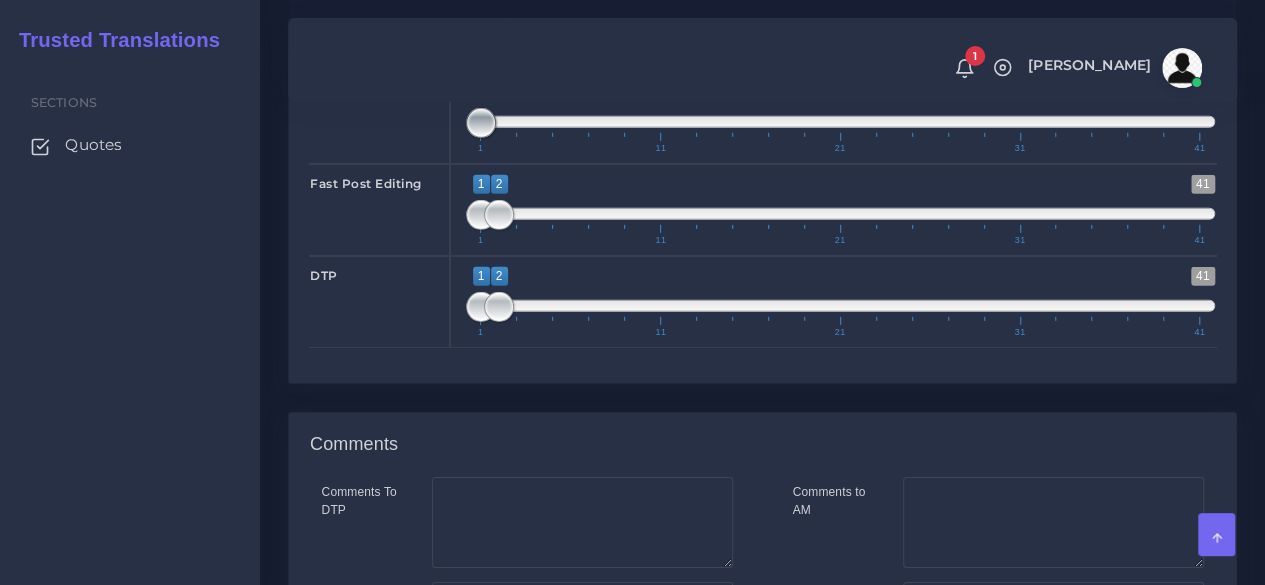 drag, startPoint x: 494, startPoint y: 195, endPoint x: 448, endPoint y: 203, distance: 46.69047 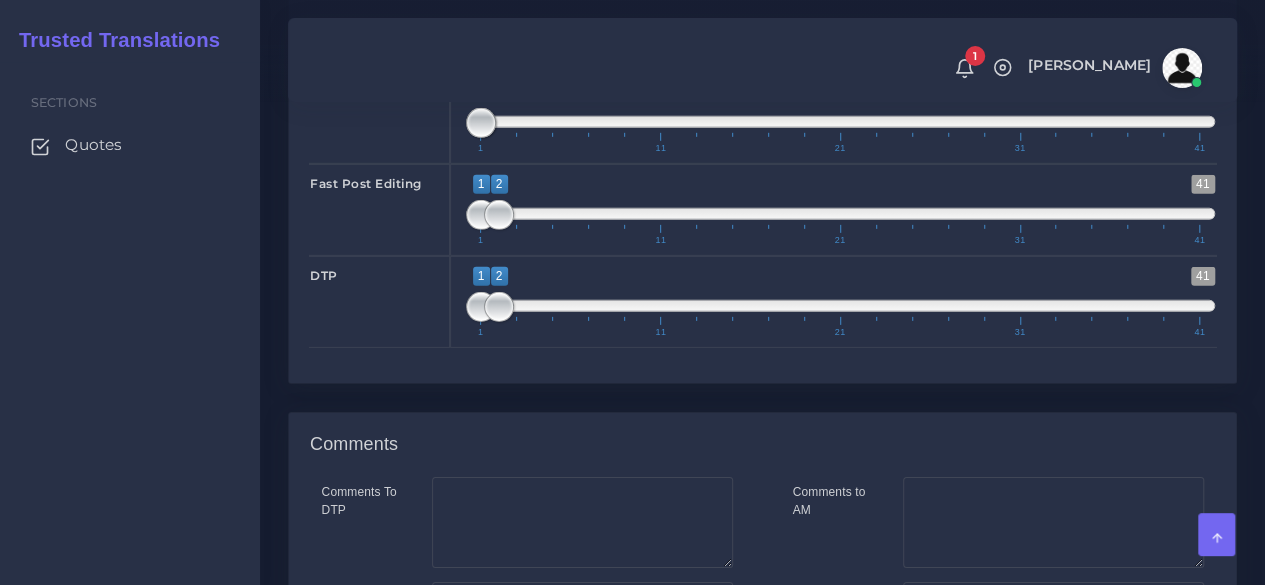 type on "1;1" 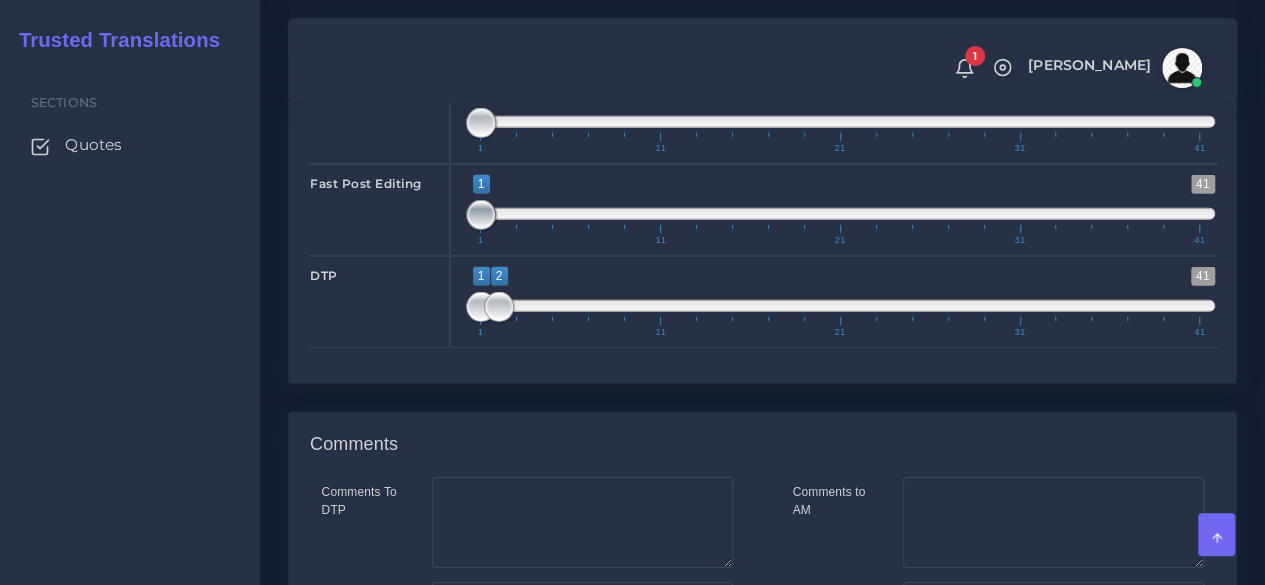 drag, startPoint x: 494, startPoint y: 279, endPoint x: 441, endPoint y: 295, distance: 55.362442 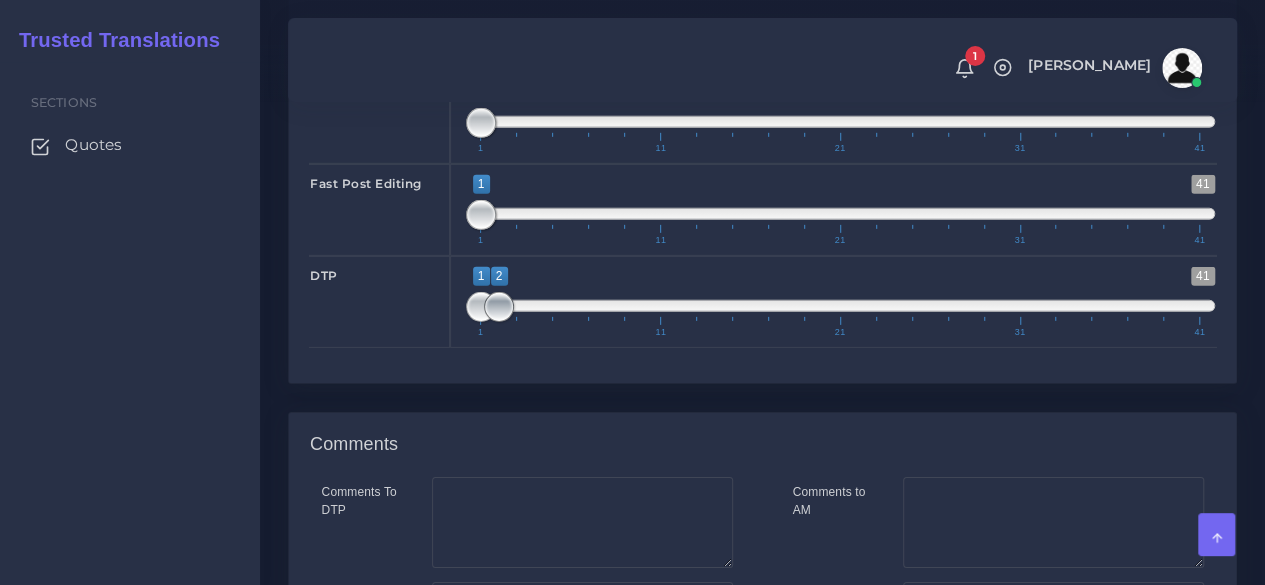 type on "1;1" 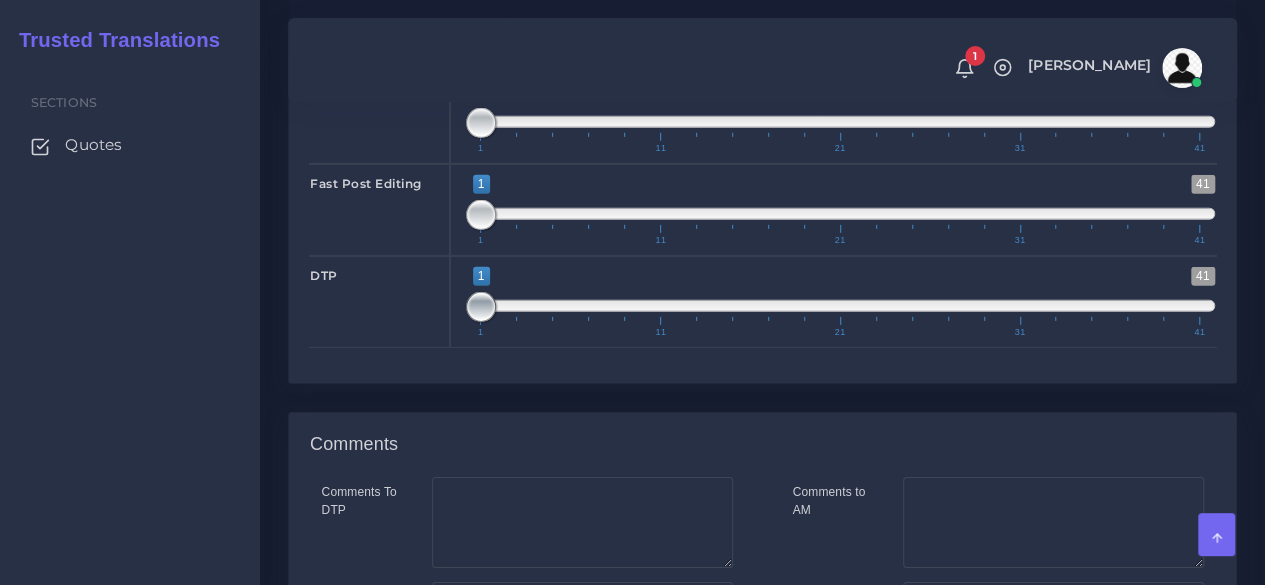 drag, startPoint x: 495, startPoint y: 370, endPoint x: 464, endPoint y: 379, distance: 32.280025 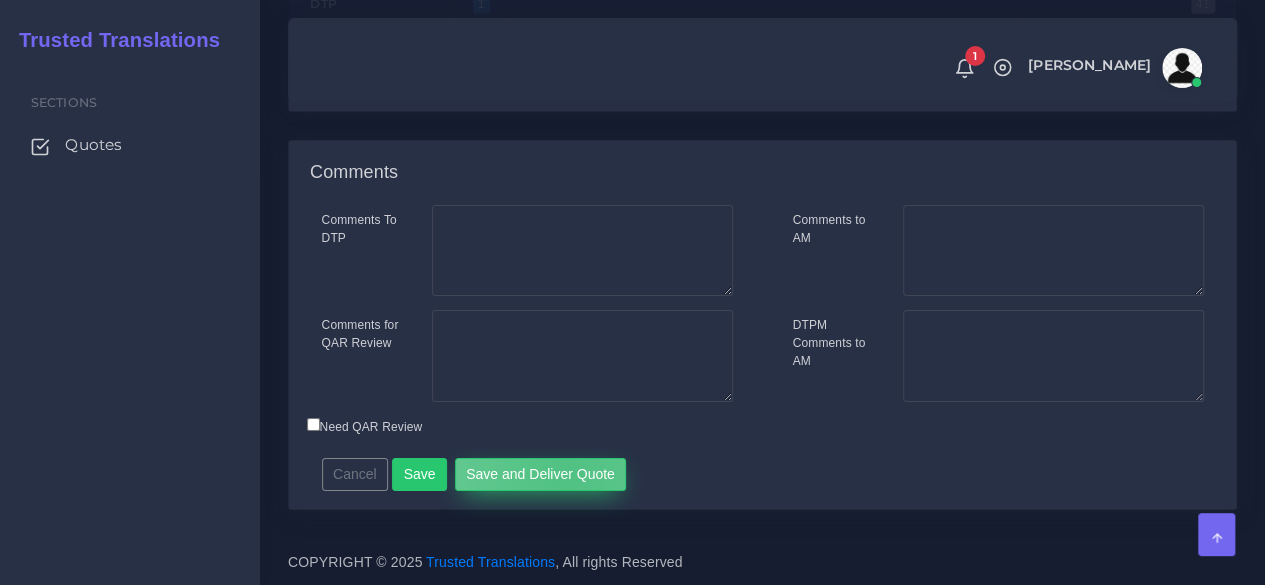 click on "Save and  Deliver Quote" at bounding box center [541, 475] 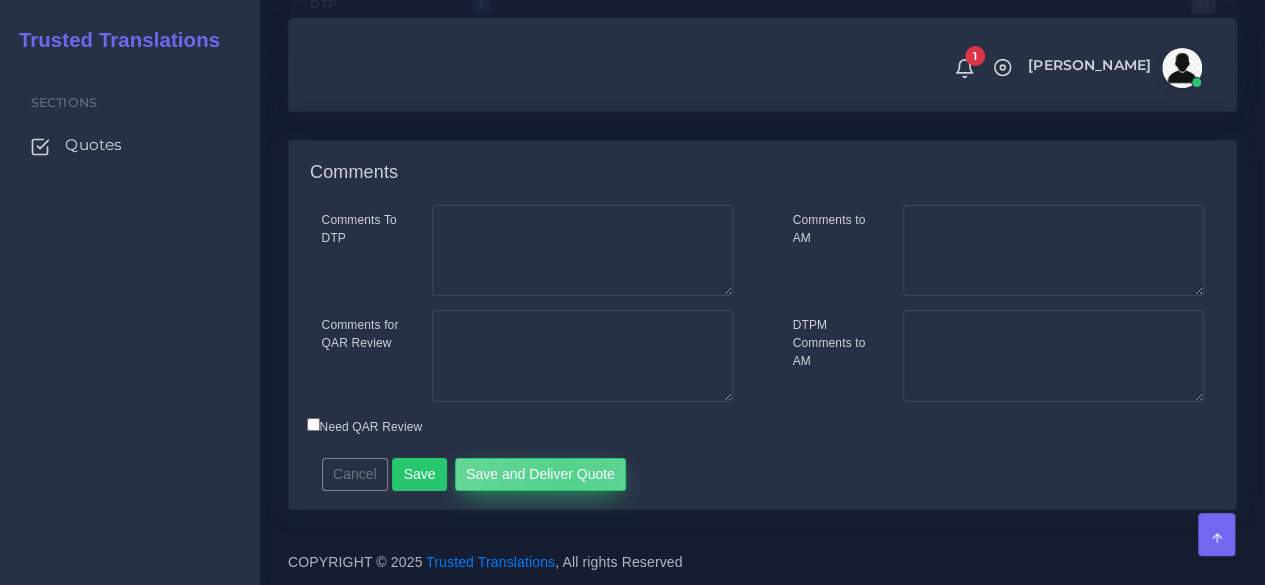 scroll, scrollTop: 536, scrollLeft: 0, axis: vertical 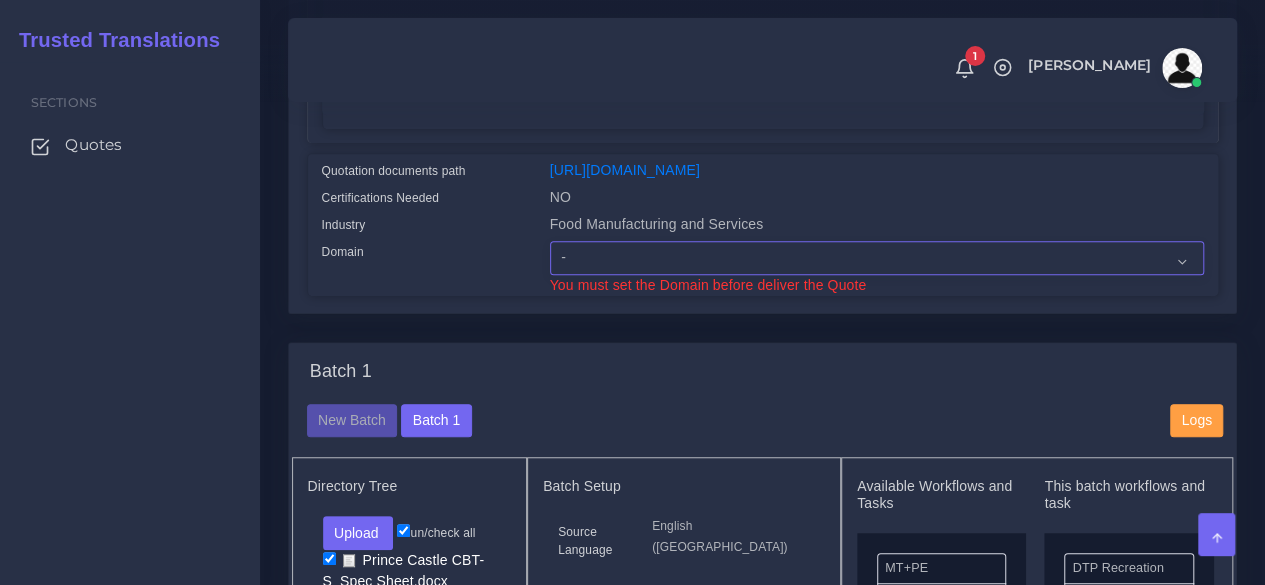 click on "-
Advertising and Media
Agriculture, Forestry and Fishing
Architecture, Building and Construction
Automotive
Chemicals
Computer Hardware
Computer Software
Consumer Electronics - Home appliances
Education
Energy, Water, Transportation and Utilities
Finance - Banking
Food Manufacturing and Services
Healthcare and Health Sciences
Hospitality, Leisure, Tourism and Arts
Human Resources - HR
Industrial Electronics
Industrial Manufacturing Insurance" at bounding box center (877, 258) 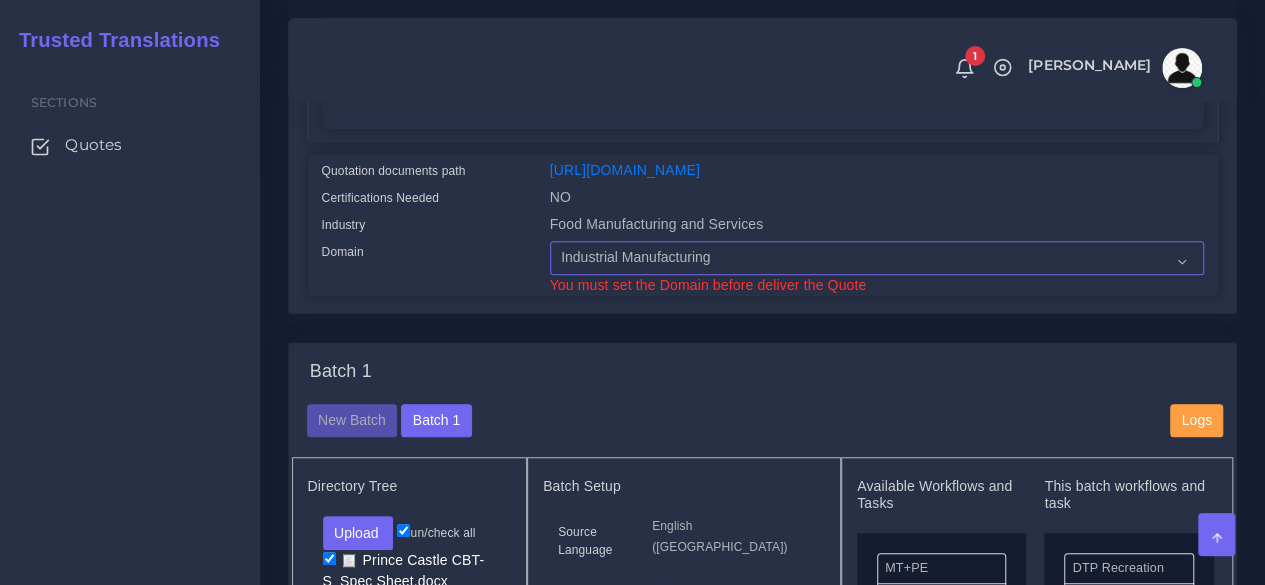 click on "-
Advertising and Media
Agriculture, Forestry and Fishing
Architecture, Building and Construction
Automotive
Chemicals
Computer Hardware
Computer Software
Consumer Electronics - Home appliances
Education
Energy, Water, Transportation and Utilities
Finance - Banking
Food Manufacturing and Services
Healthcare and Health Sciences
Hospitality, Leisure, Tourism and Arts
Human Resources - HR
Industrial Electronics
Industrial Manufacturing Insurance" at bounding box center (877, 258) 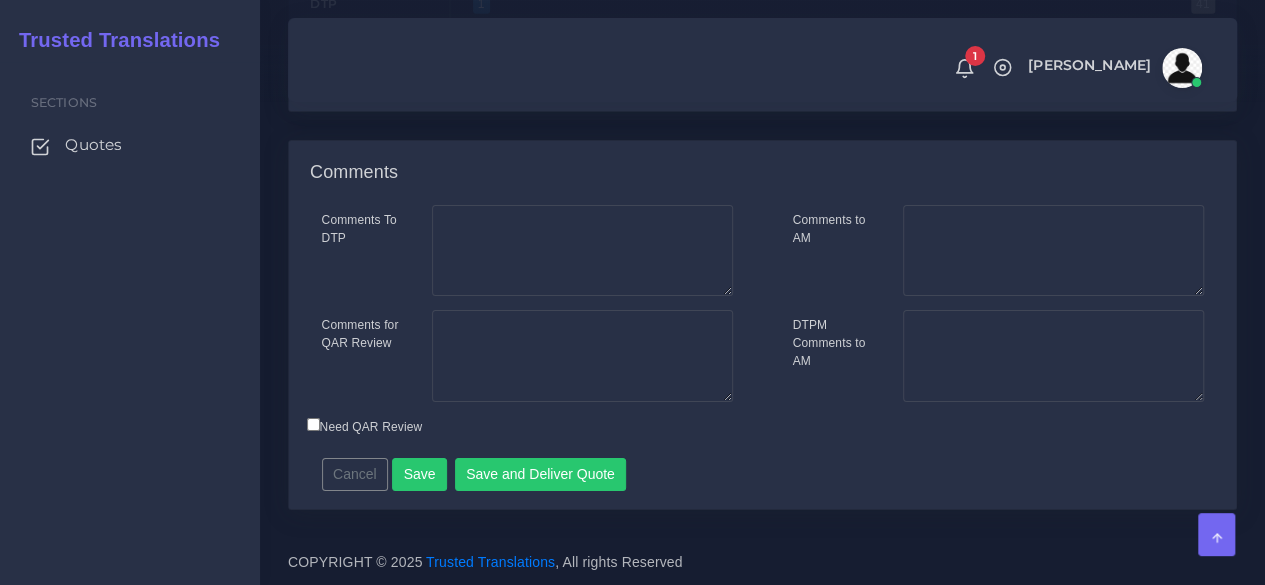scroll, scrollTop: 3358, scrollLeft: 0, axis: vertical 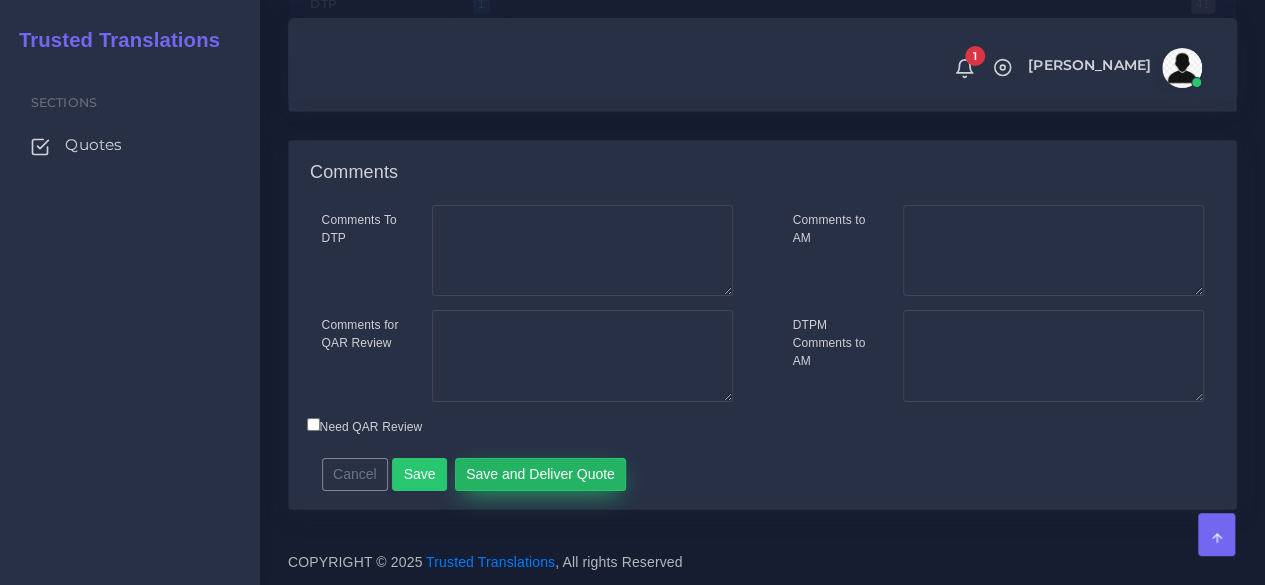 click on "Save and  Deliver Quote" at bounding box center (541, 475) 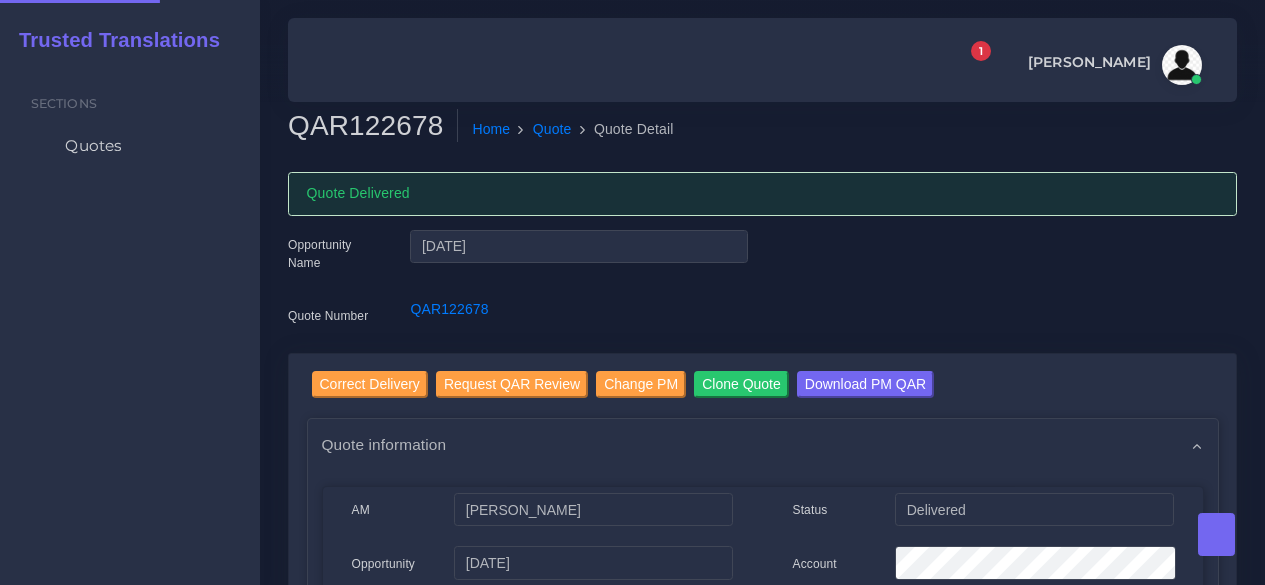 scroll, scrollTop: 0, scrollLeft: 0, axis: both 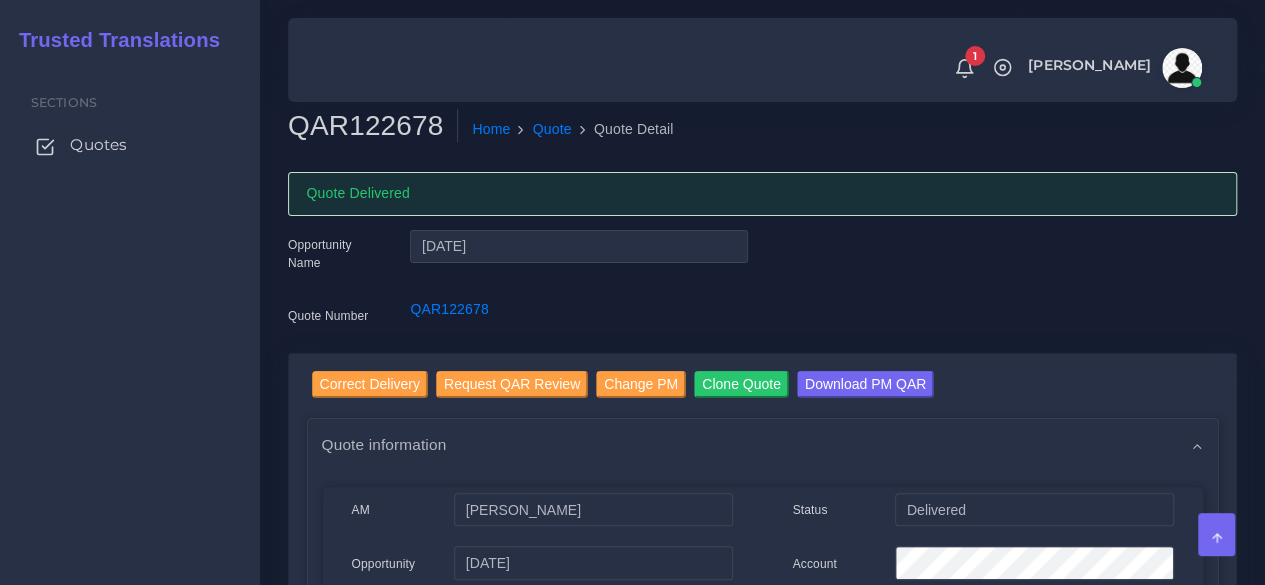 click on "Quotes" at bounding box center [98, 145] 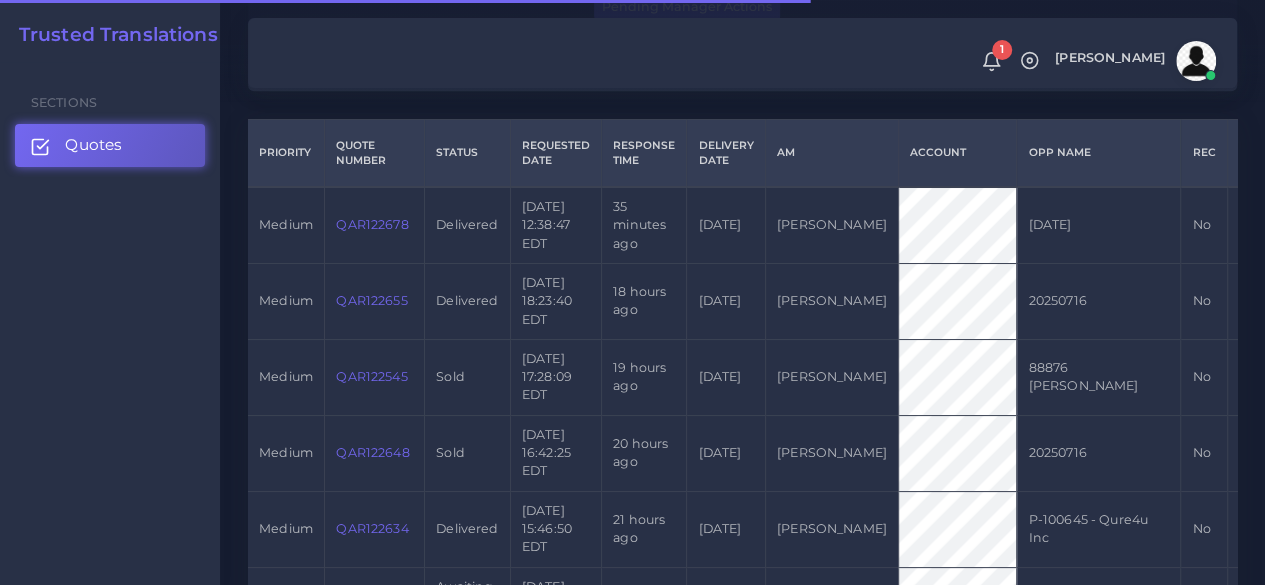 scroll, scrollTop: 500, scrollLeft: 0, axis: vertical 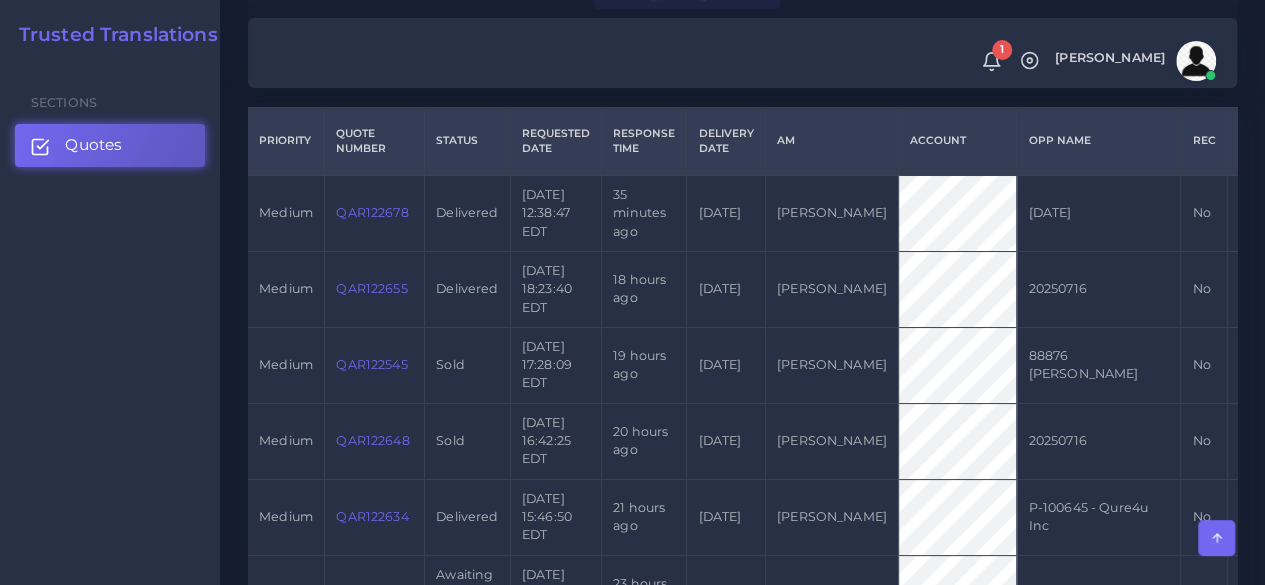 click on "QAR122545" at bounding box center (371, 364) 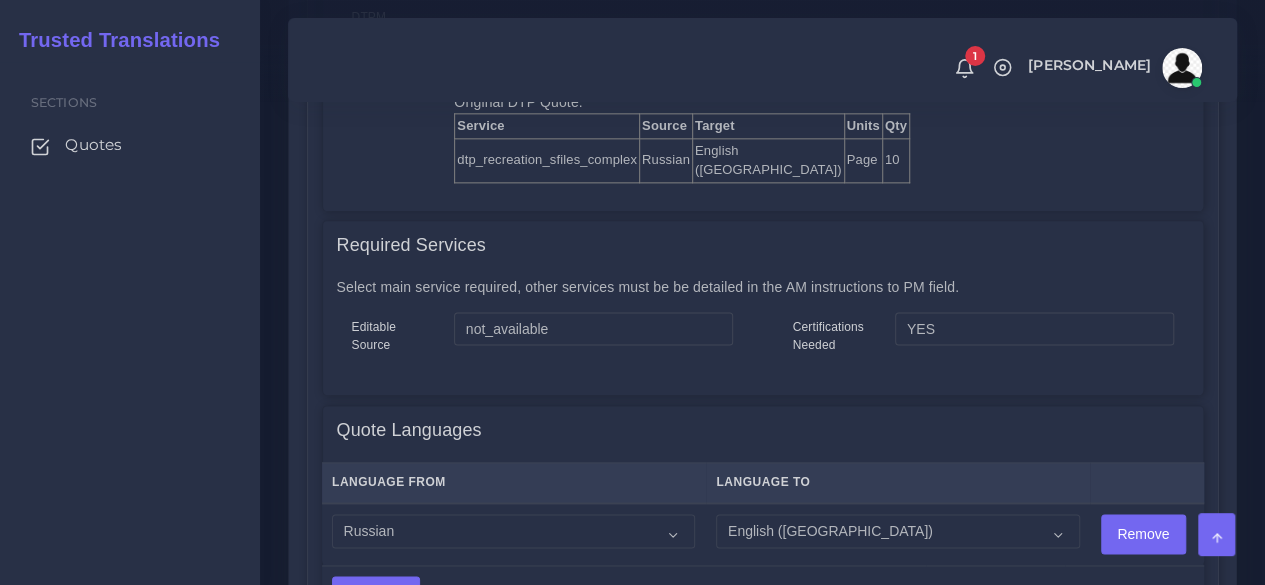 scroll, scrollTop: 1300, scrollLeft: 0, axis: vertical 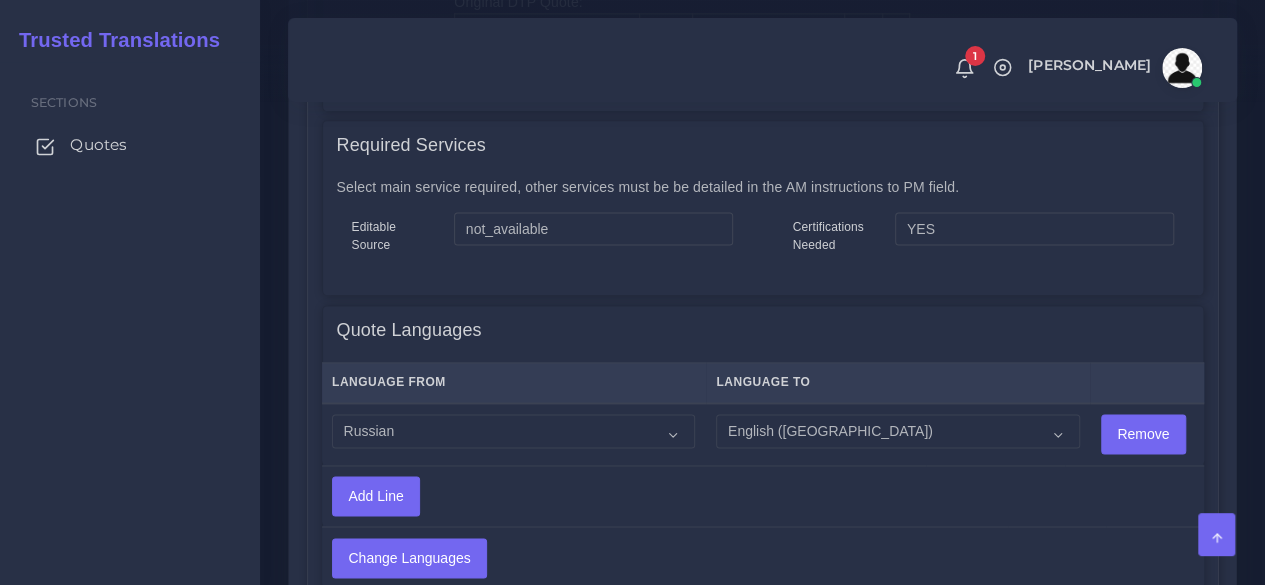 click on "Quotes" at bounding box center [98, 145] 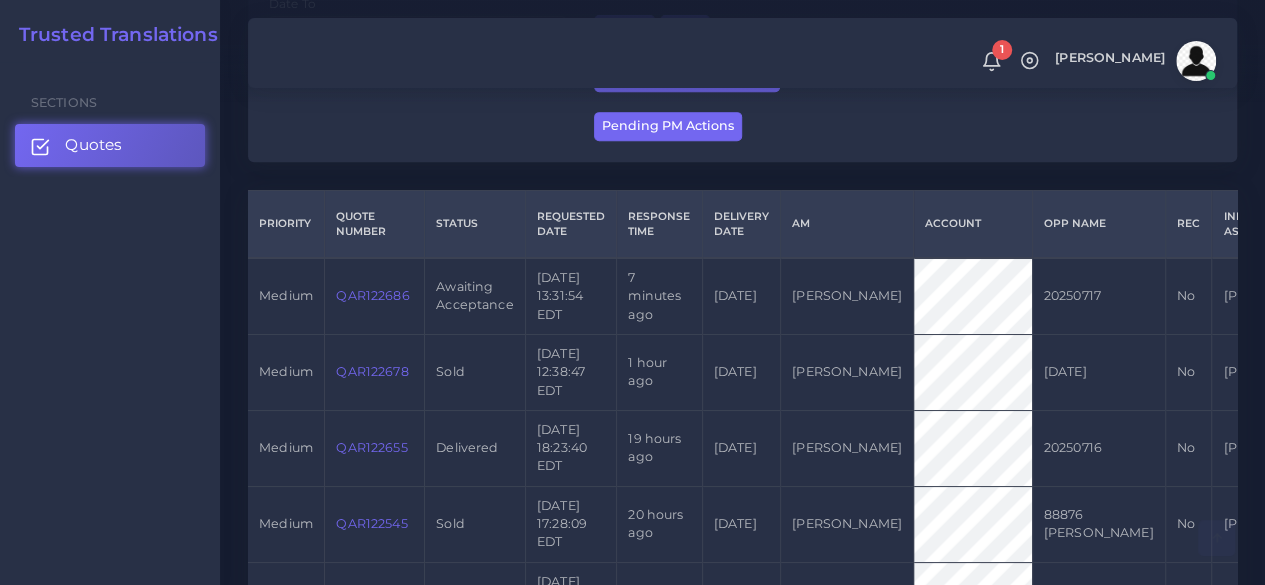 scroll, scrollTop: 500, scrollLeft: 0, axis: vertical 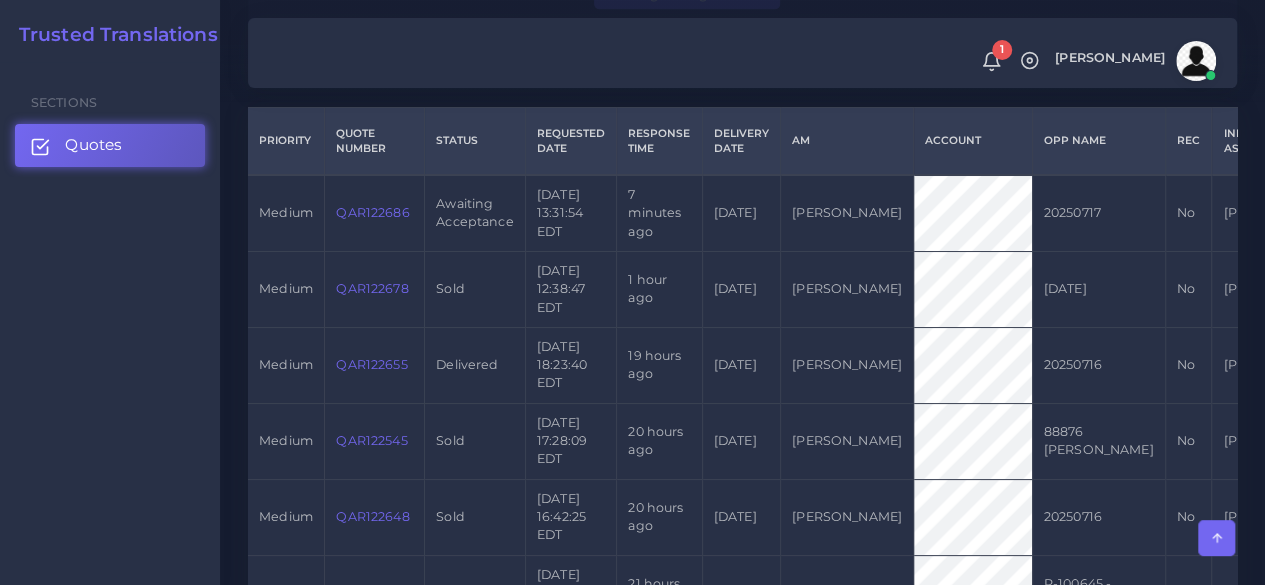 click on "QAR122686" at bounding box center (372, 212) 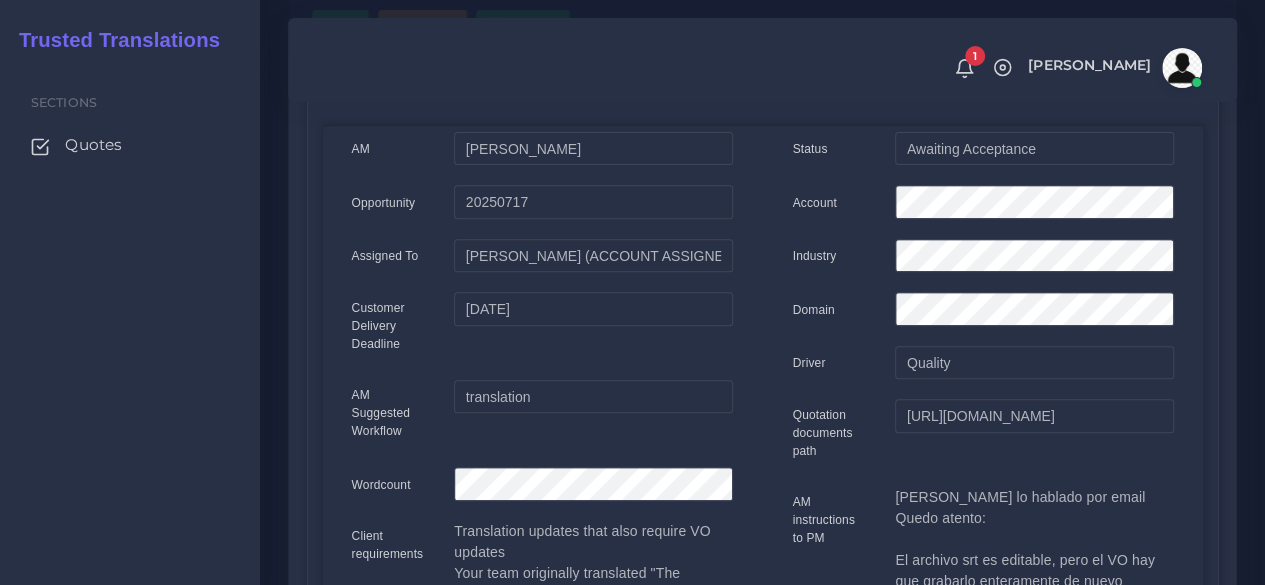 scroll, scrollTop: 200, scrollLeft: 0, axis: vertical 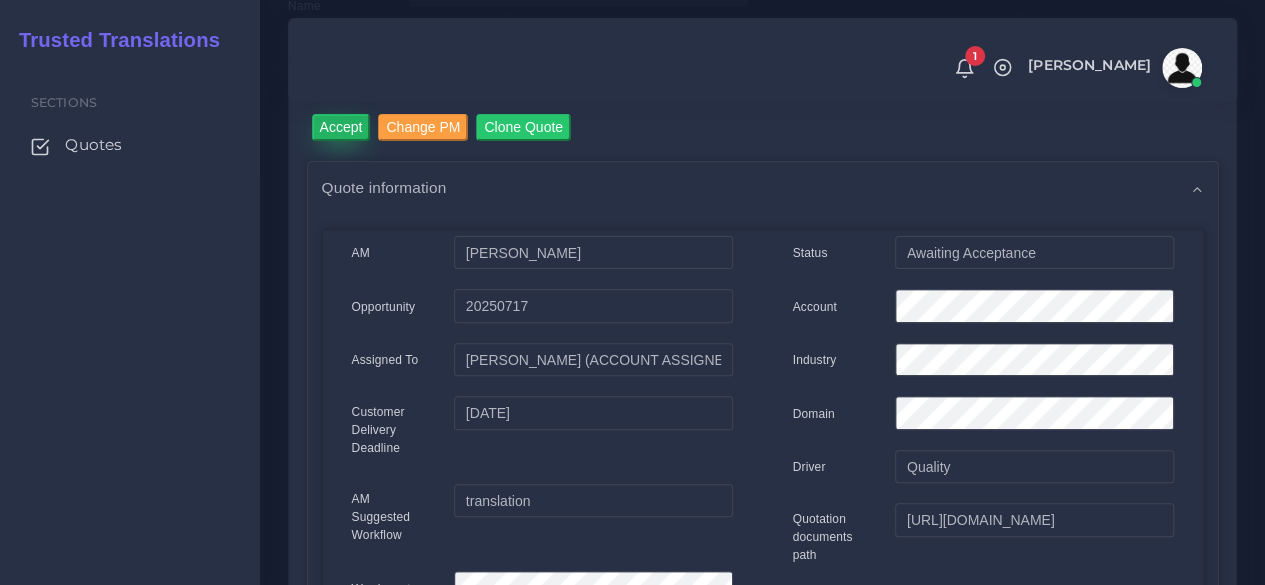 click on "Accept" at bounding box center [341, 127] 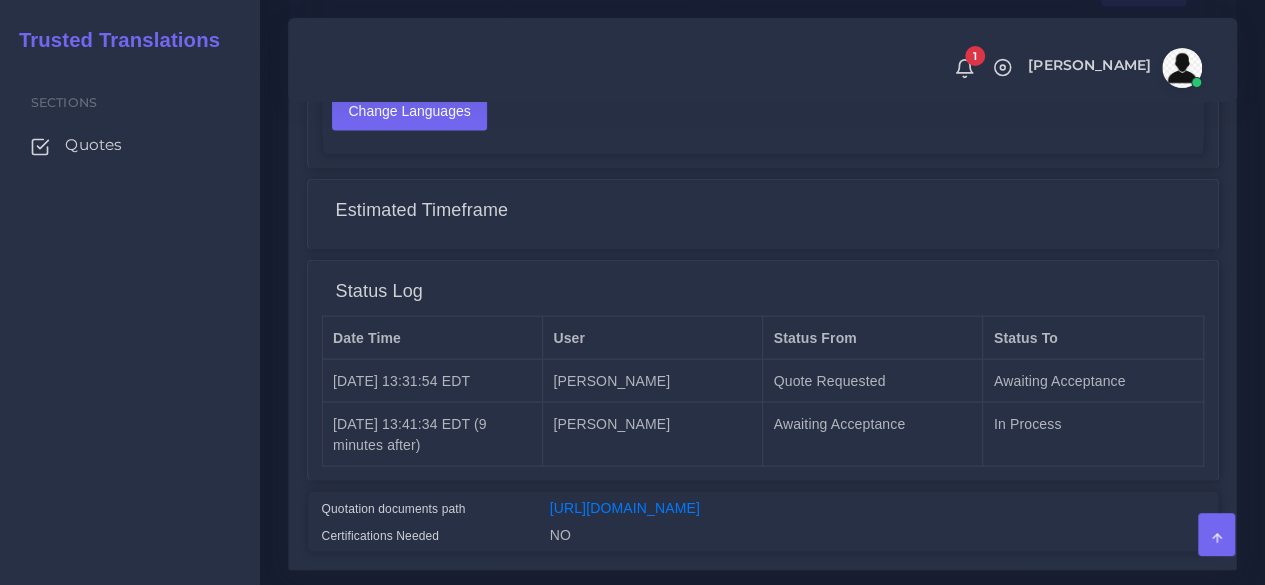 scroll, scrollTop: 2061, scrollLeft: 0, axis: vertical 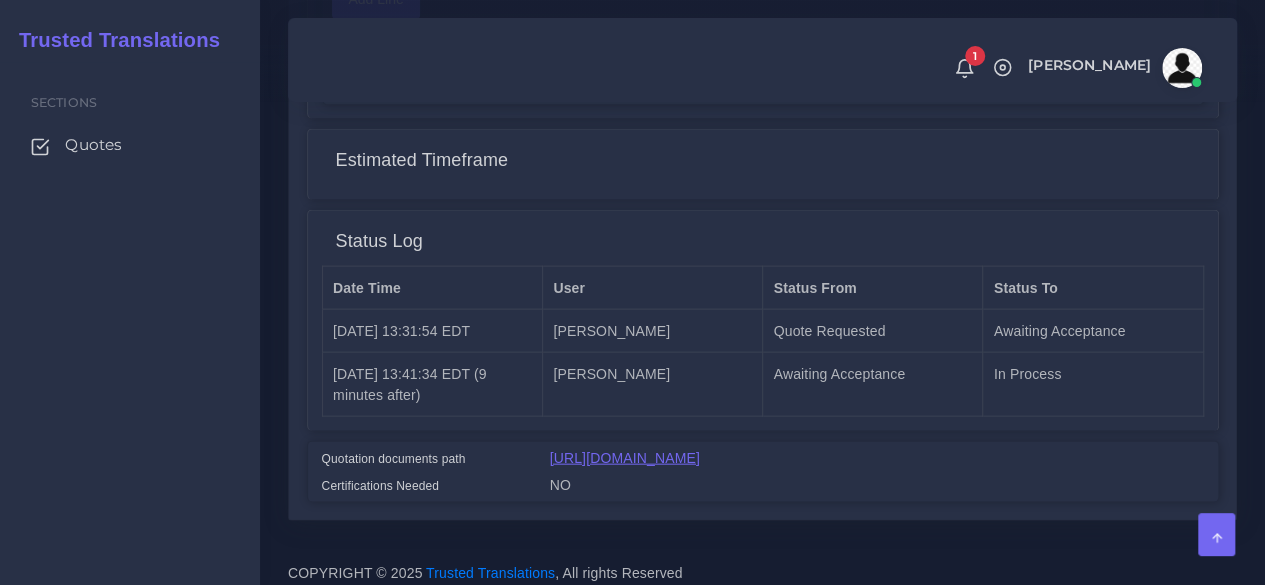 click on "[URL][DOMAIN_NAME]" at bounding box center [625, 458] 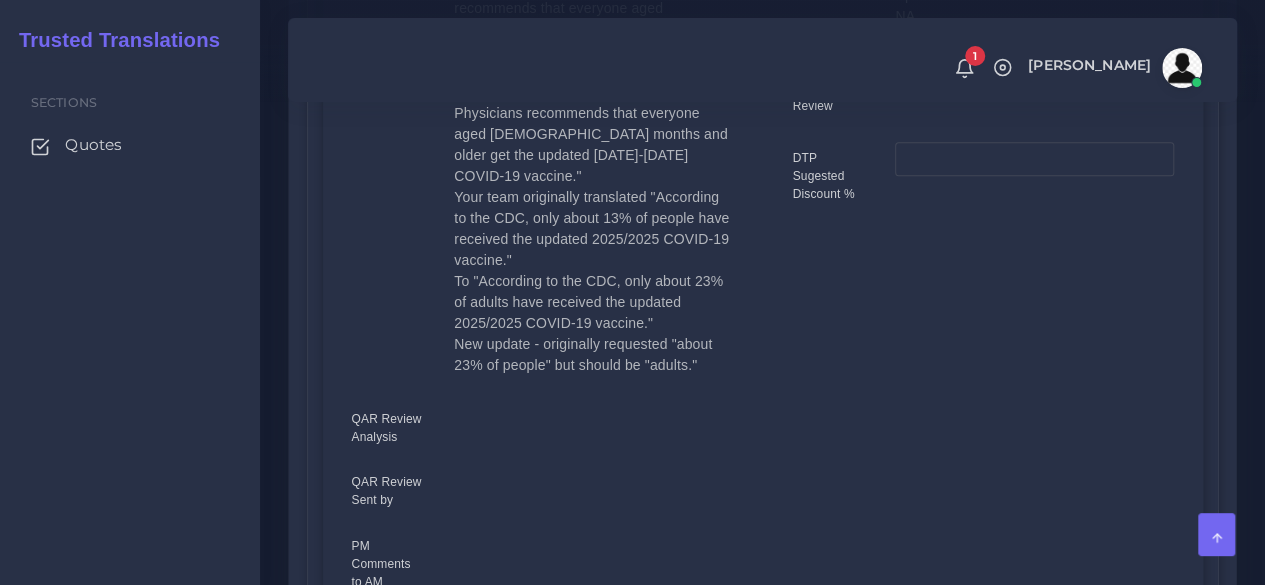 scroll, scrollTop: 761, scrollLeft: 0, axis: vertical 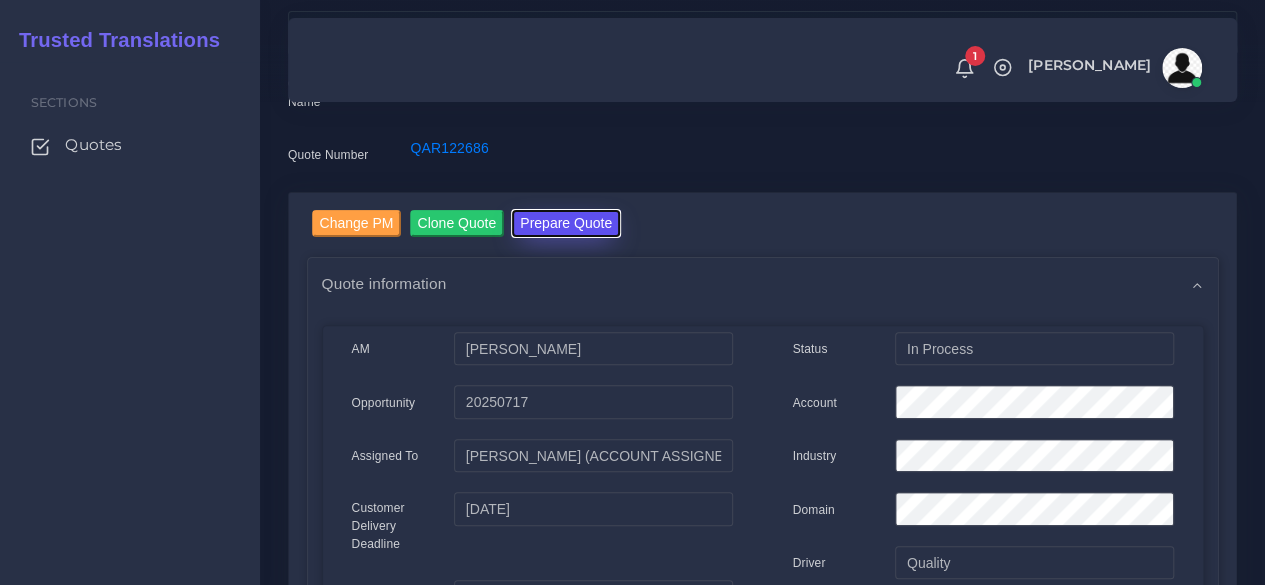 click on "Prepare Quote" at bounding box center (566, 223) 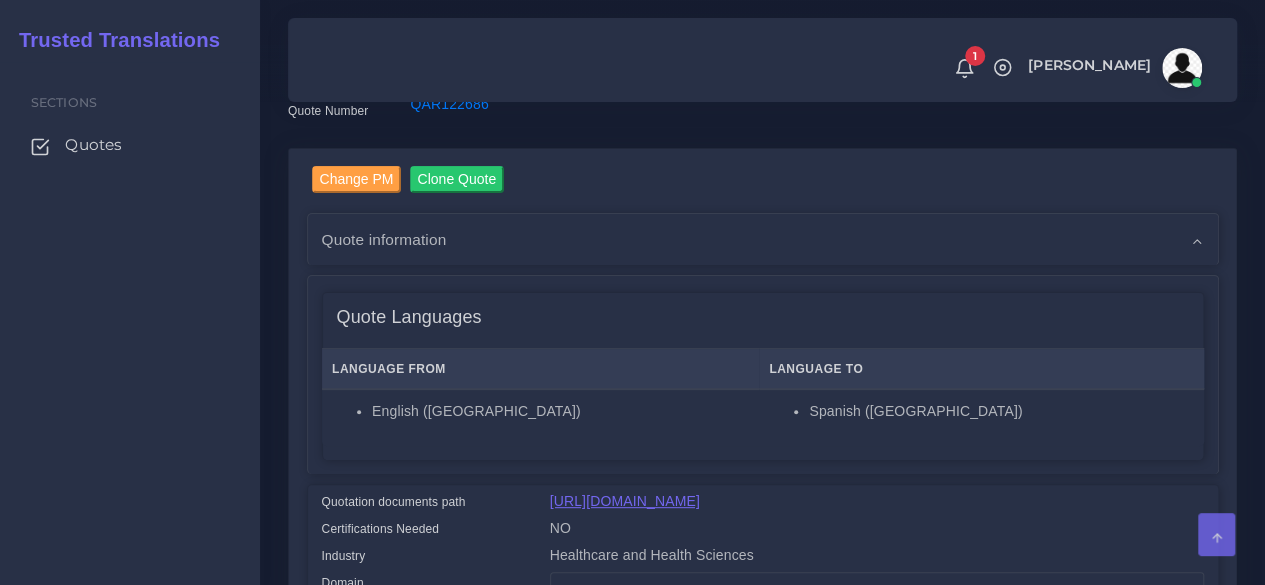 scroll, scrollTop: 400, scrollLeft: 0, axis: vertical 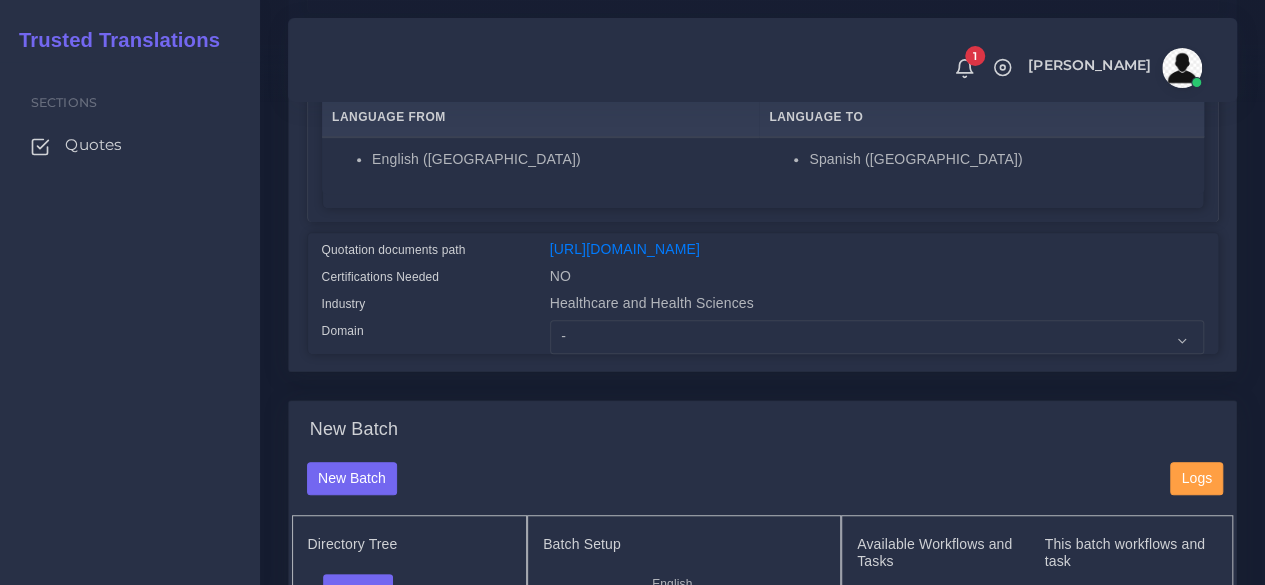 click on "Change PM
Clone Quote
Quote information
AM
Damian Coliqueo
Opportunity" at bounding box center (762, 134) 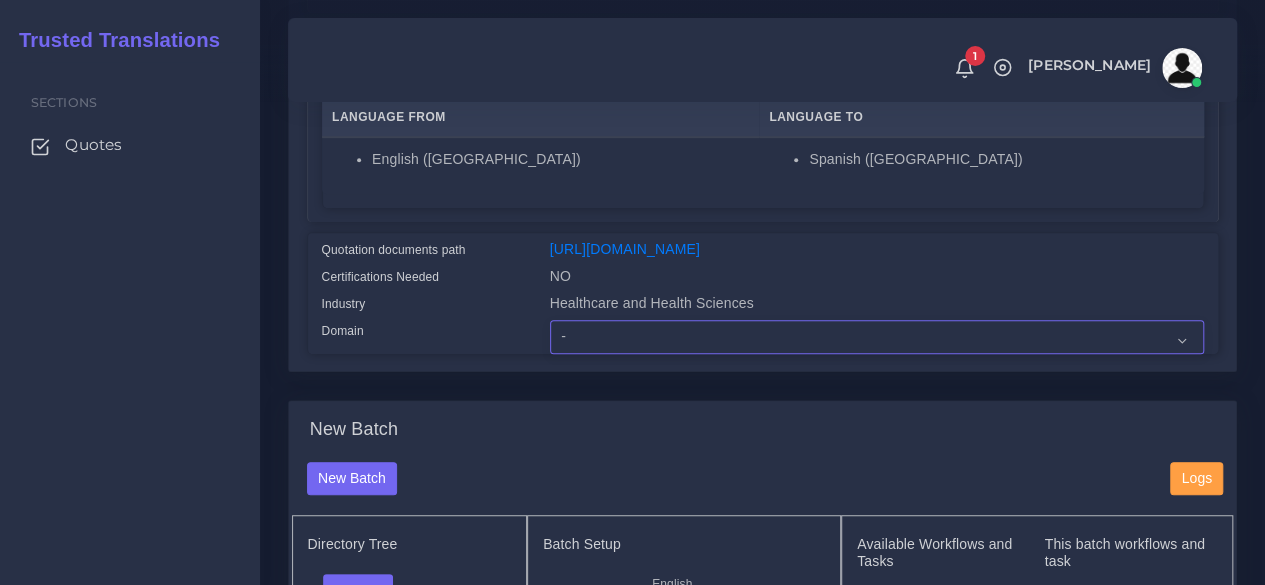 click on "-
Advertising and Media
Agriculture, Forestry and Fishing
Architecture, Building and Construction
Automotive
Chemicals
Computer Hardware
Computer Software
Consumer Electronics - Home appliances
Education
Energy, Water, Transportation and Utilities
Finance - Banking
Food Manufacturing and Services
Healthcare and Health Sciences
Hospitality, Leisure, Tourism and Arts
Human Resources - HR
Industrial Electronics
Industrial Manufacturing Insurance" at bounding box center (877, 337) 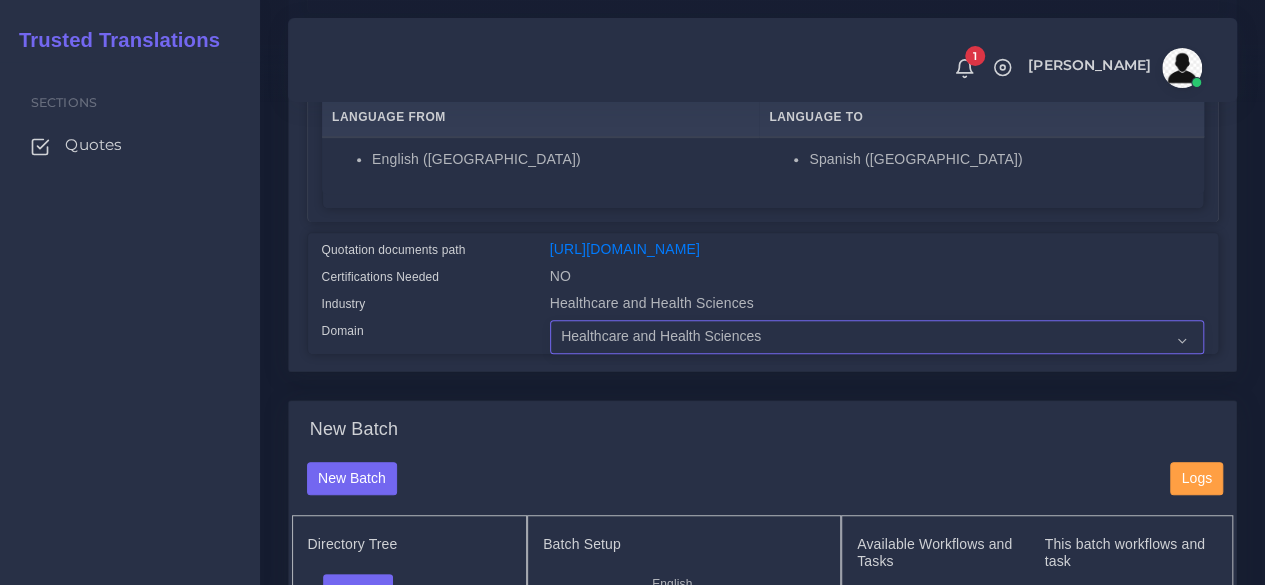 click on "-
Advertising and Media
Agriculture, Forestry and Fishing
Architecture, Building and Construction
Automotive
Chemicals
Computer Hardware
Computer Software
Consumer Electronics - Home appliances
Education
Energy, Water, Transportation and Utilities
Finance - Banking
Food Manufacturing and Services
Healthcare and Health Sciences
Hospitality, Leisure, Tourism and Arts
Human Resources - HR
Industrial Electronics
Industrial Manufacturing Insurance" at bounding box center (877, 337) 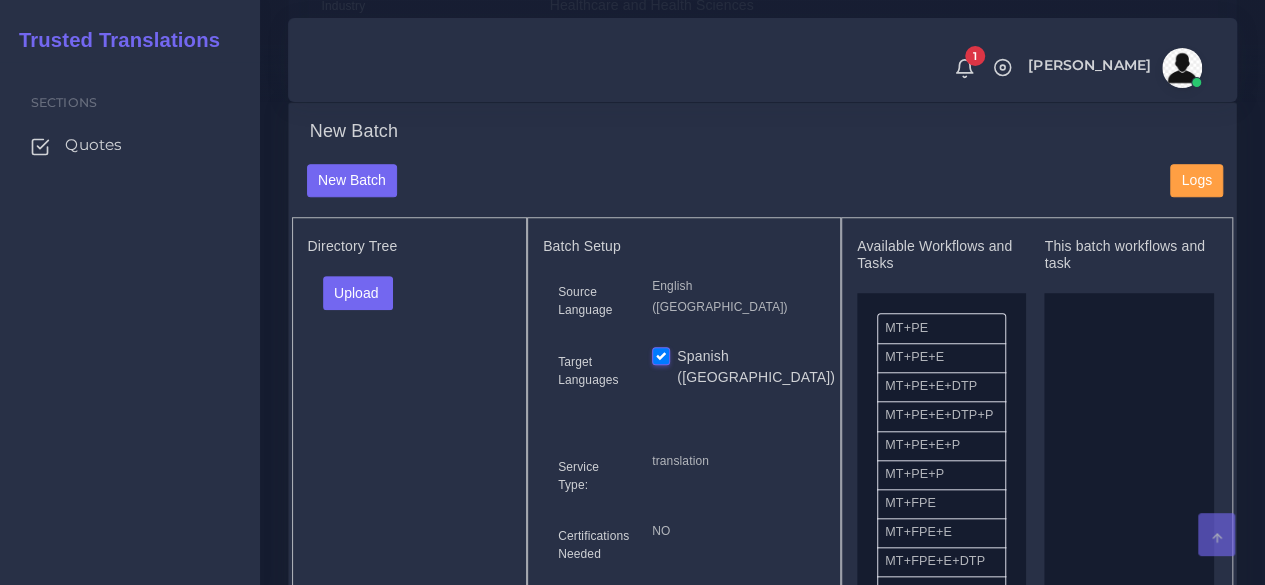 scroll, scrollTop: 700, scrollLeft: 0, axis: vertical 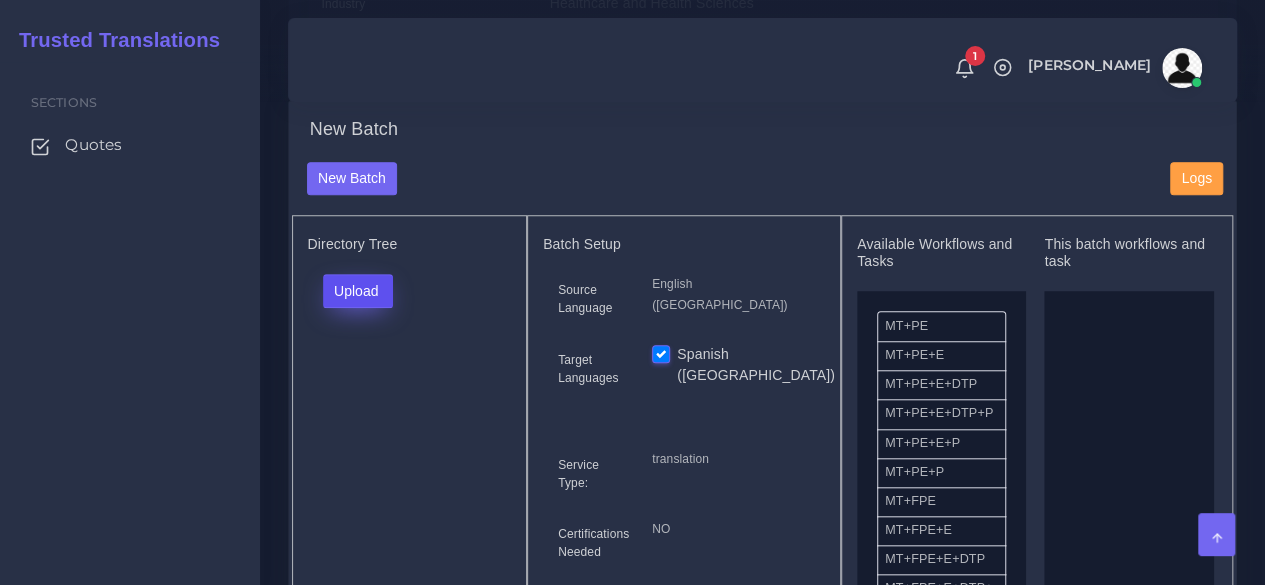 click on "Upload" at bounding box center (358, 291) 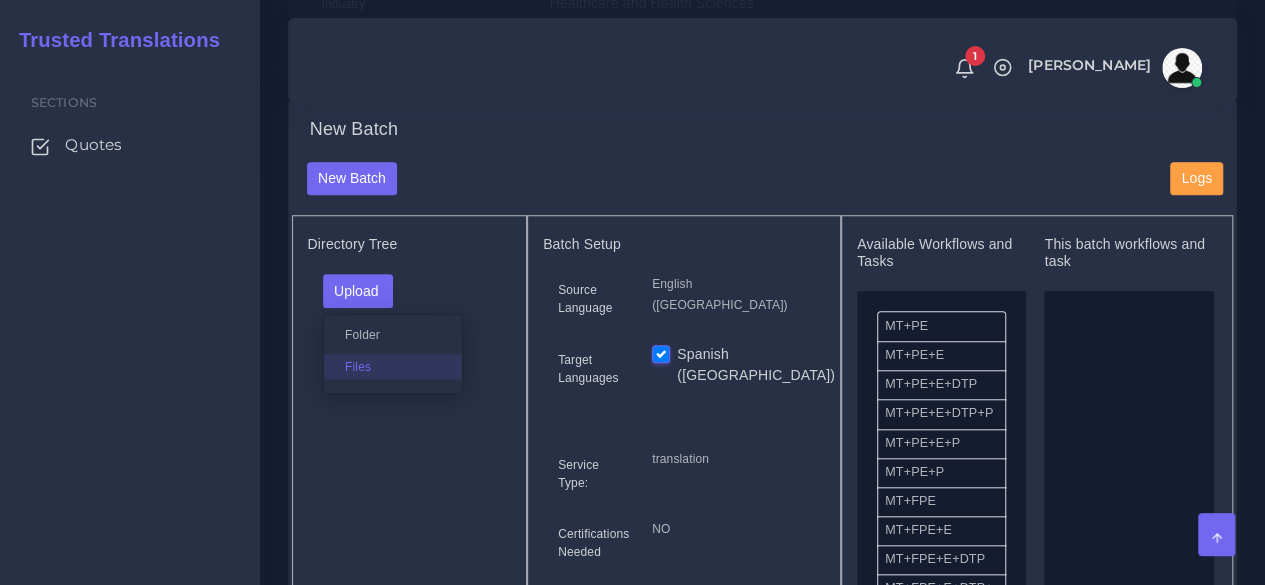 click on "Files" at bounding box center (393, 366) 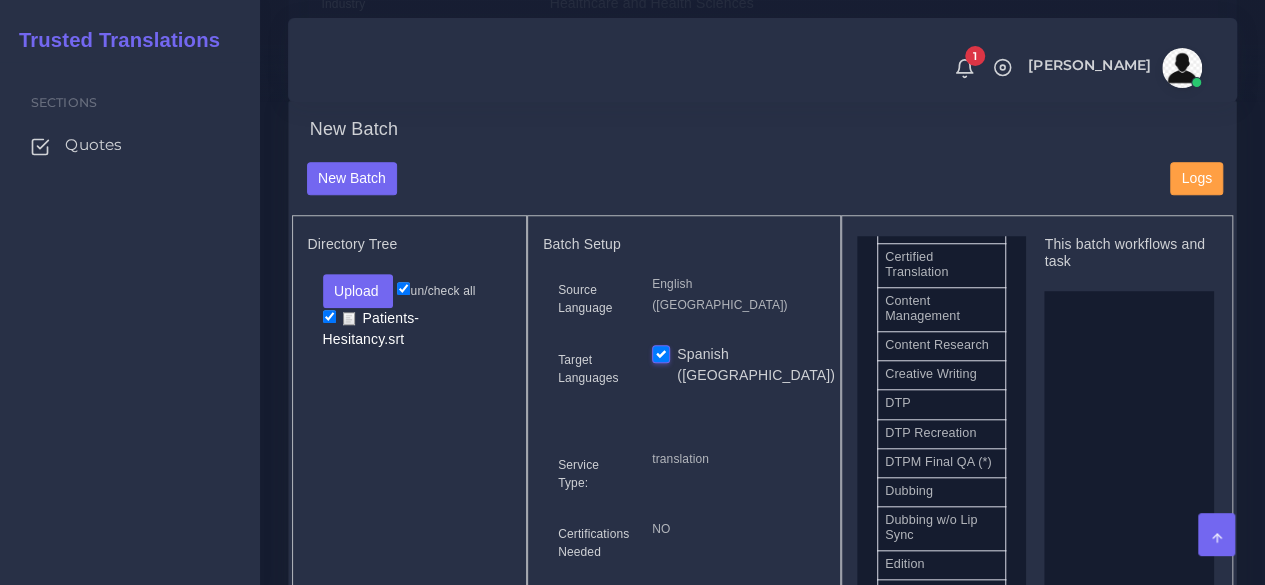scroll, scrollTop: 700, scrollLeft: 0, axis: vertical 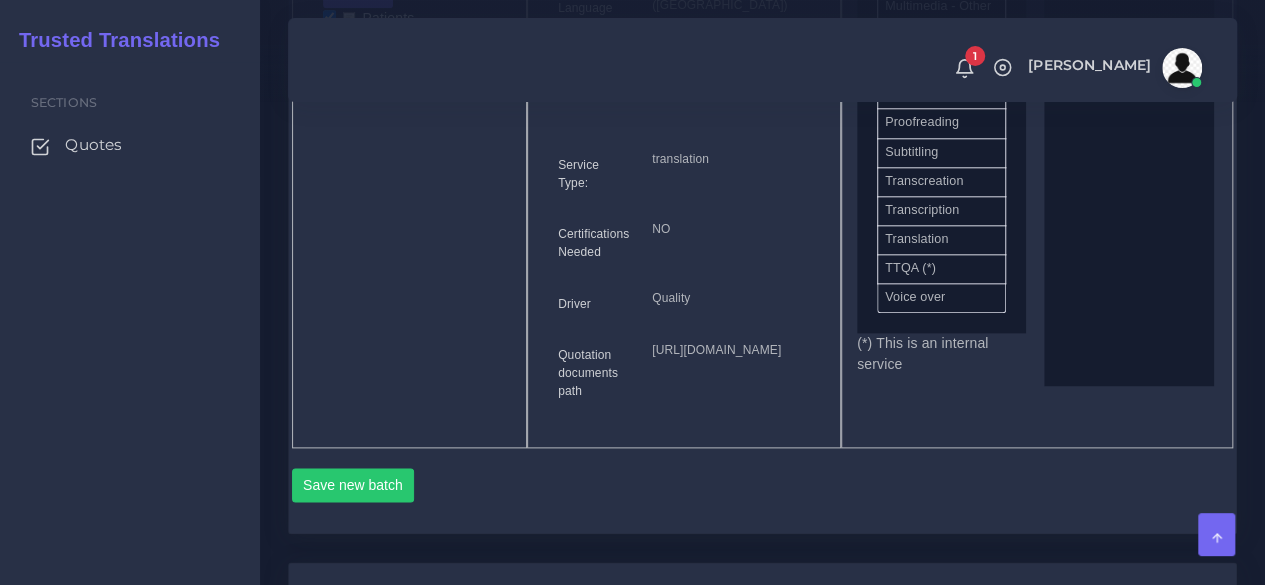 click on "Voice over" at bounding box center (941, 298) 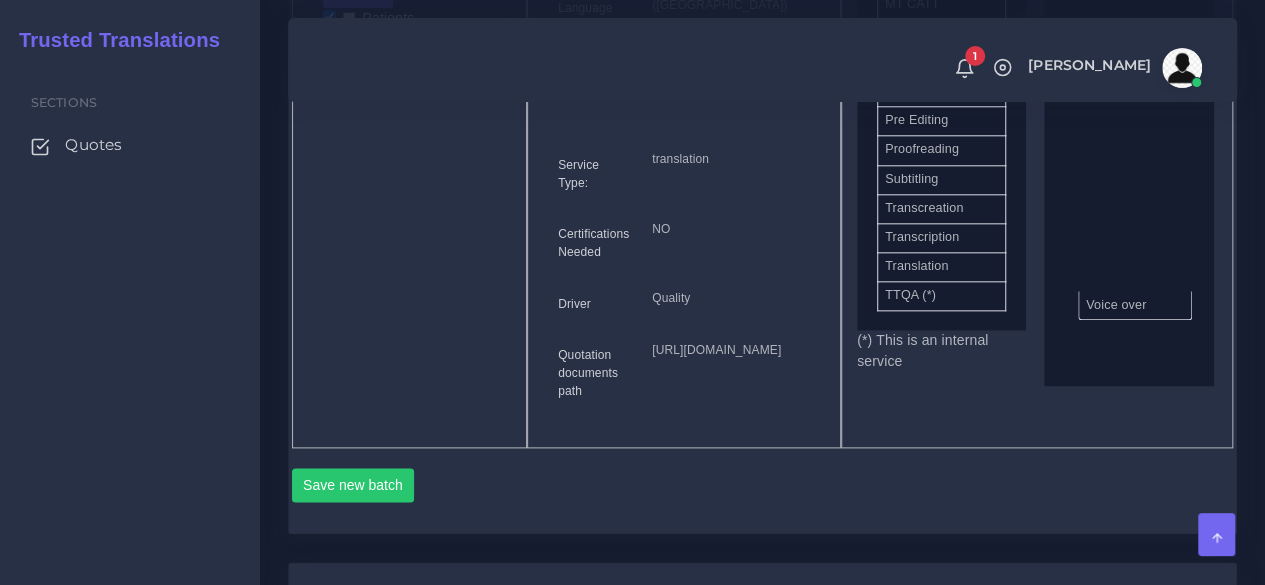 drag, startPoint x: 934, startPoint y: 411, endPoint x: 1136, endPoint y: 340, distance: 214.11446 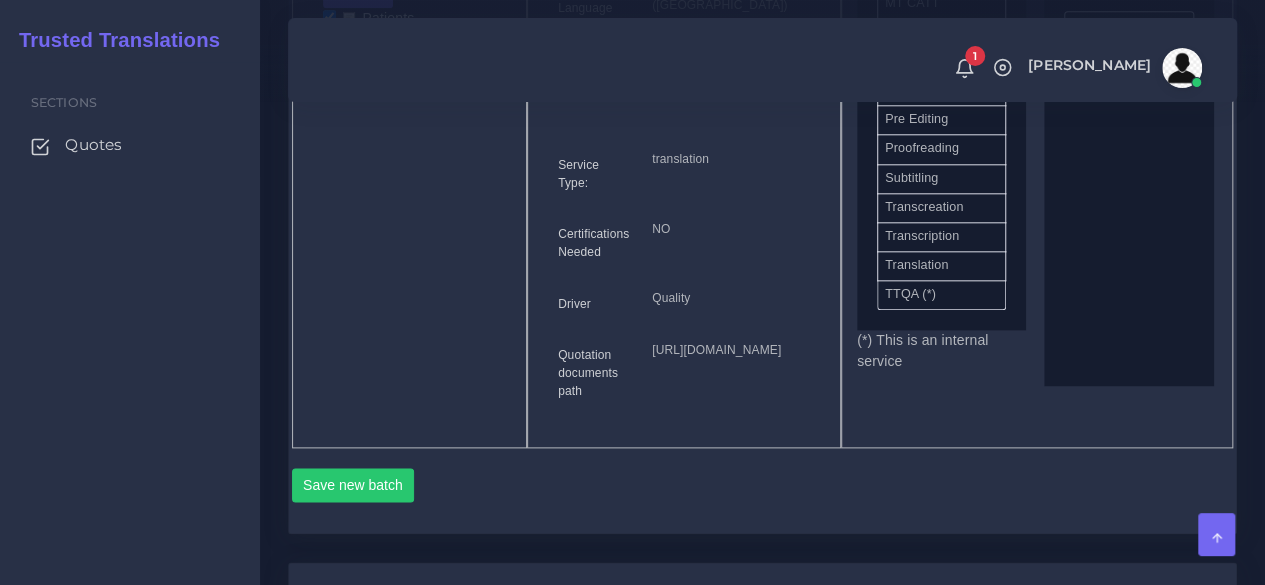 scroll, scrollTop: 1149, scrollLeft: 0, axis: vertical 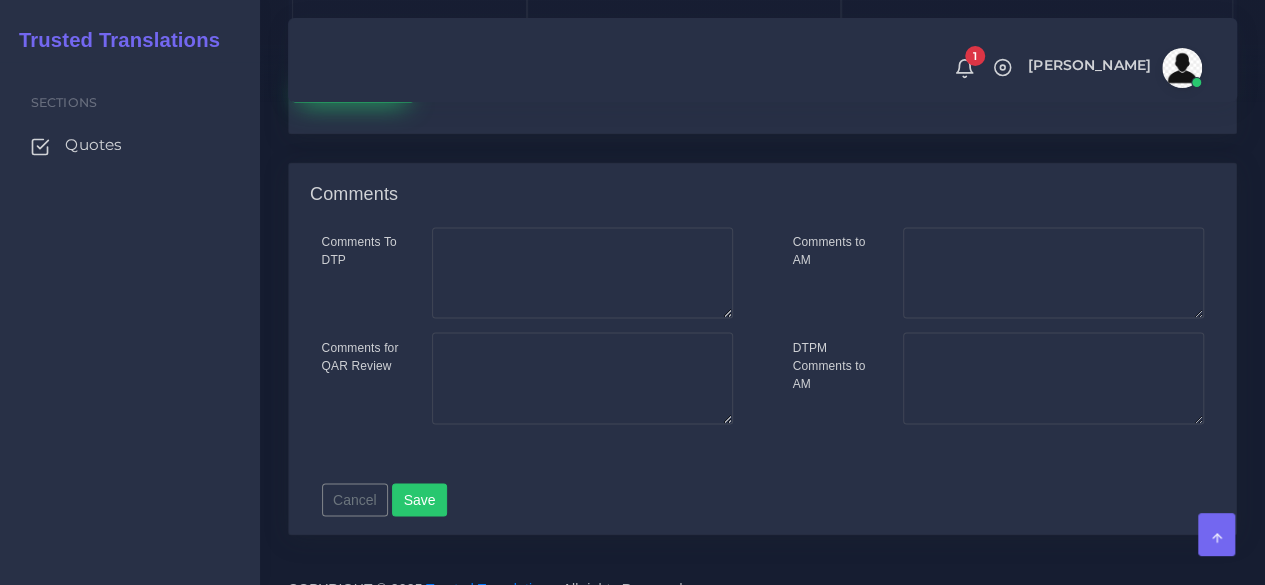 click on "Save new batch" at bounding box center (353, 85) 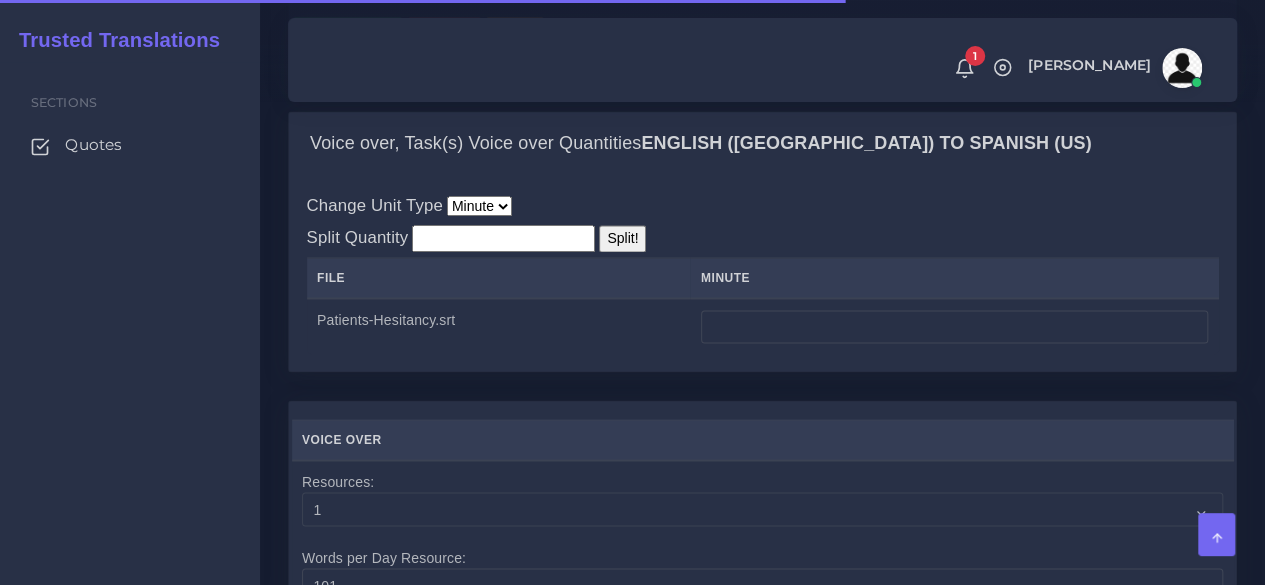 scroll, scrollTop: 1600, scrollLeft: 0, axis: vertical 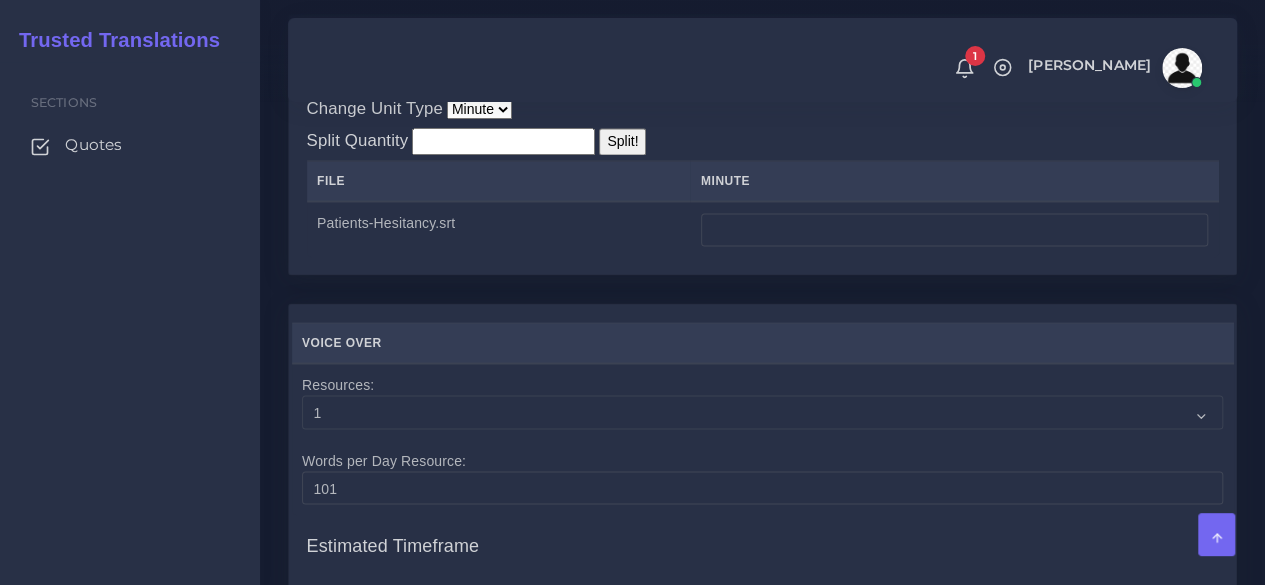 click on "Sections
Quotes" at bounding box center (130, 323) 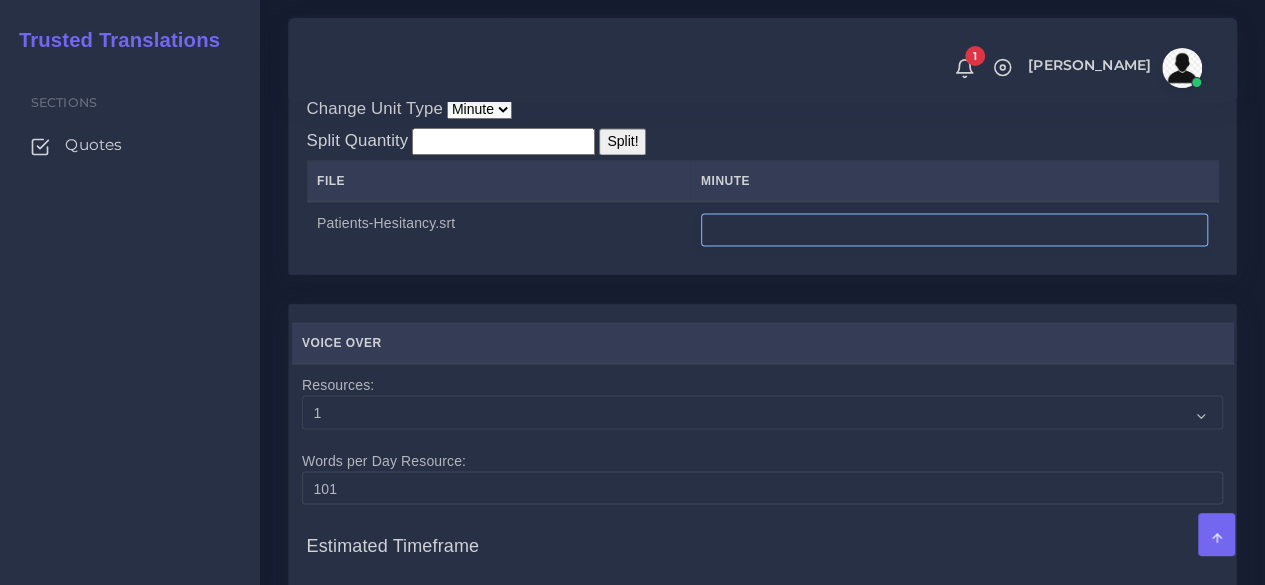 click at bounding box center [954, 230] 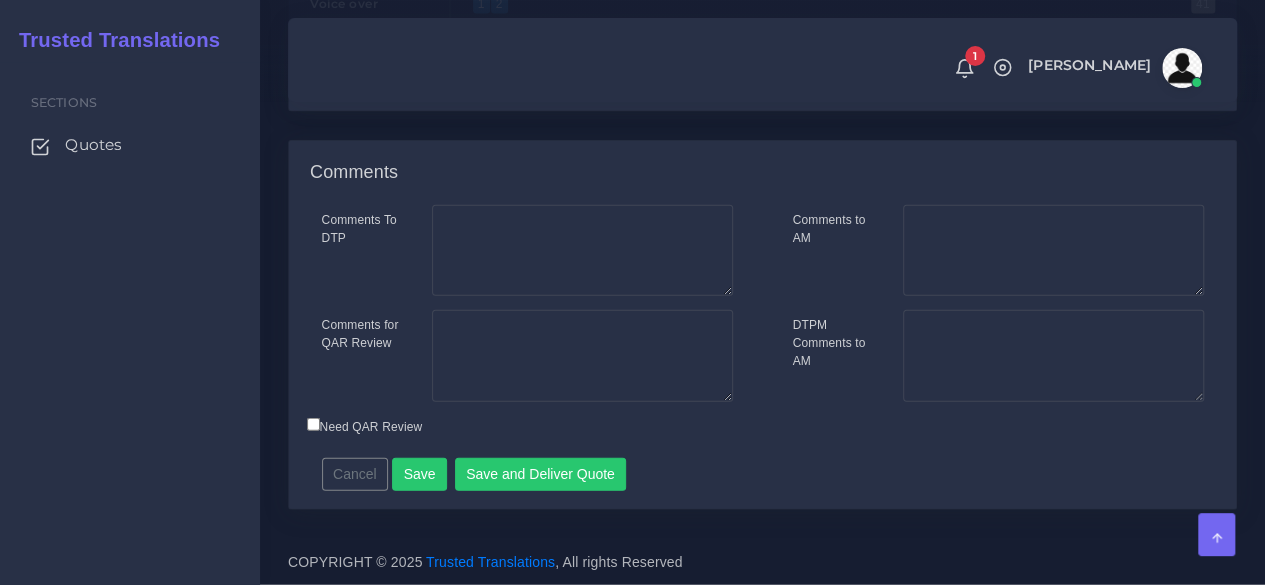 scroll, scrollTop: 2385, scrollLeft: 0, axis: vertical 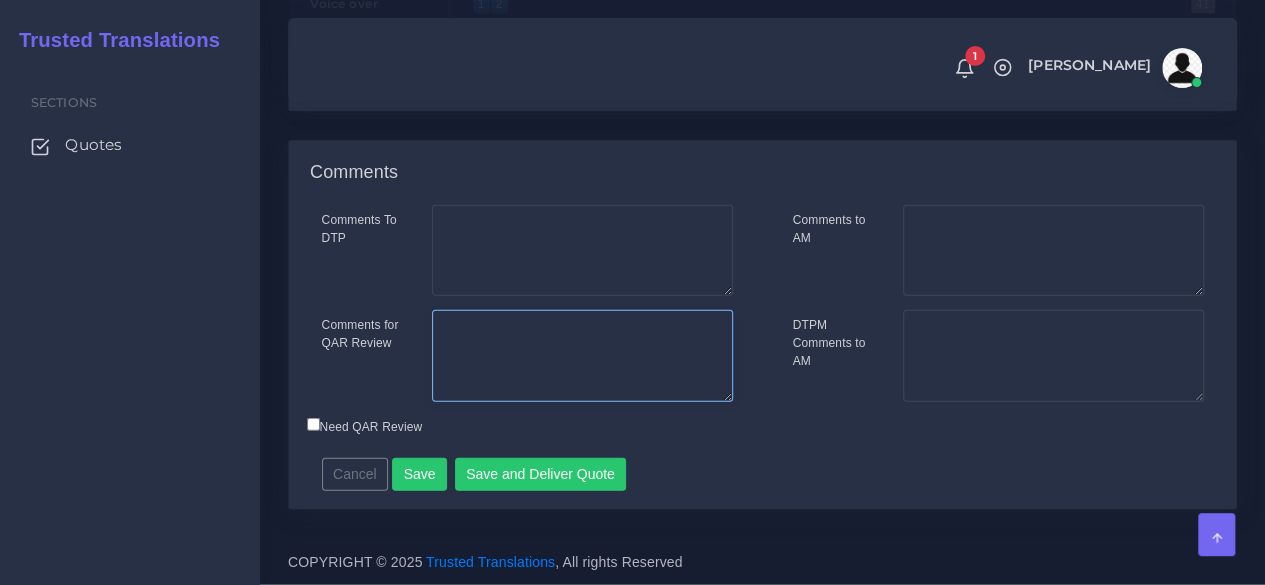 click on "Comments for QAR Review" at bounding box center (582, 356) 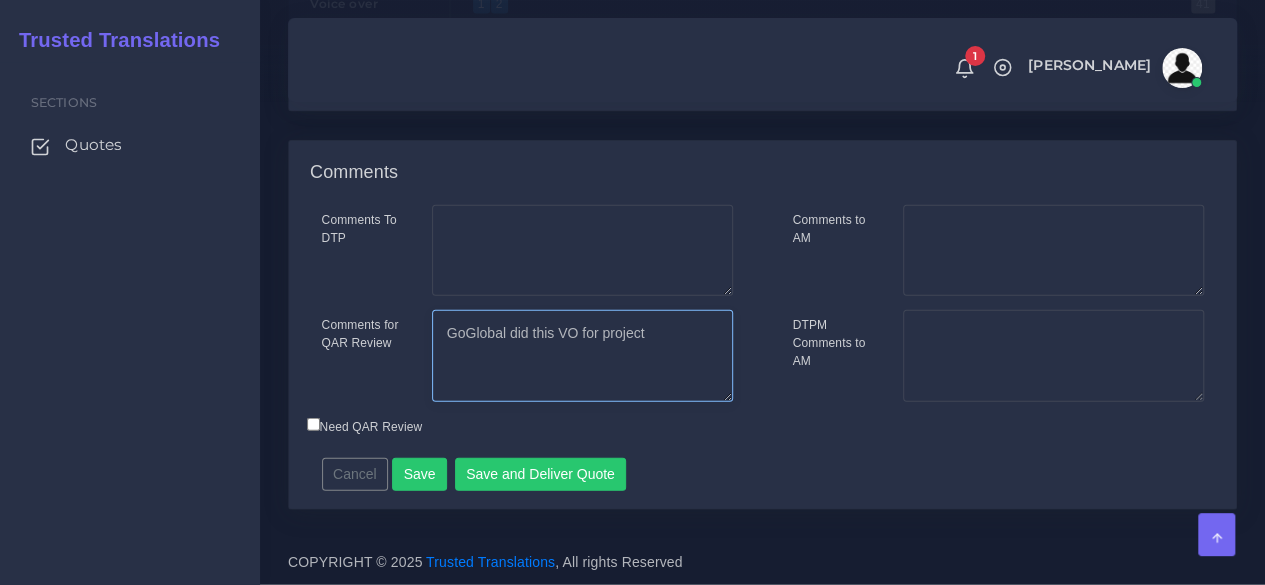 paste on "241539" 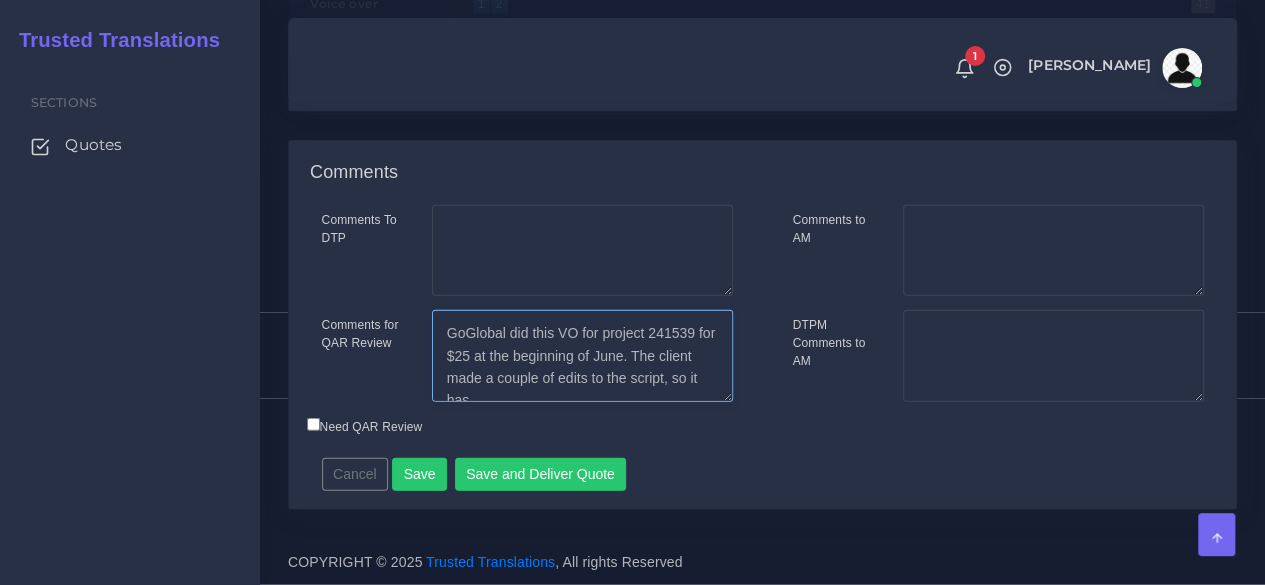 scroll, scrollTop: 9, scrollLeft: 0, axis: vertical 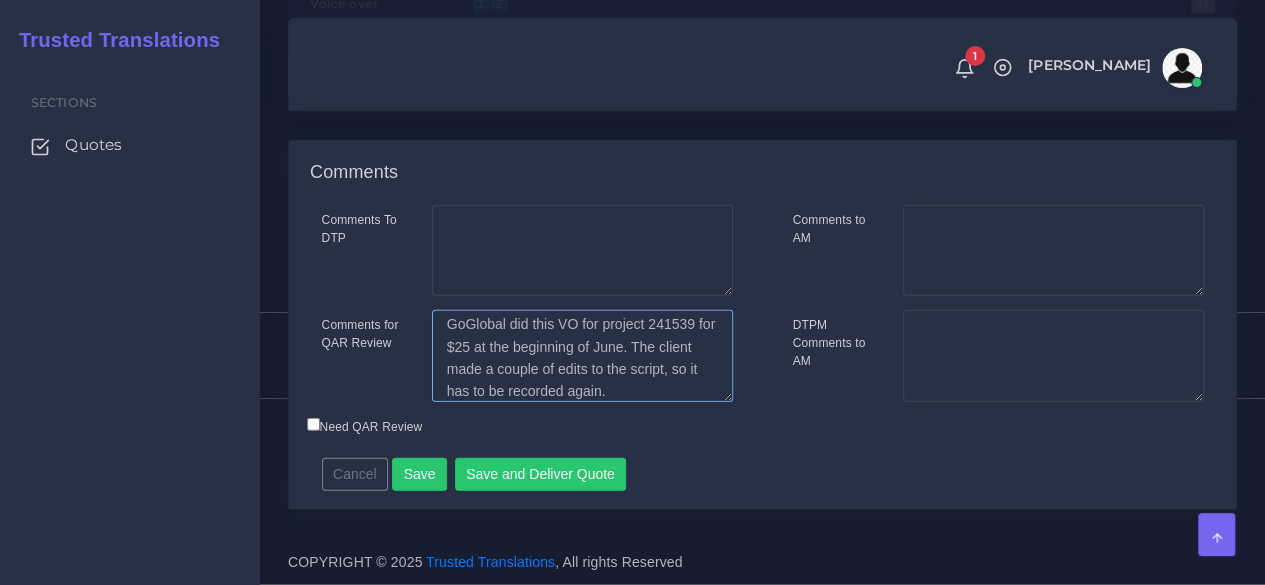 type on "GoGlobal did this VO for project 241539 for $25 at the beginning of June. The client made a couple of edits to the script, so it has to be recorded again." 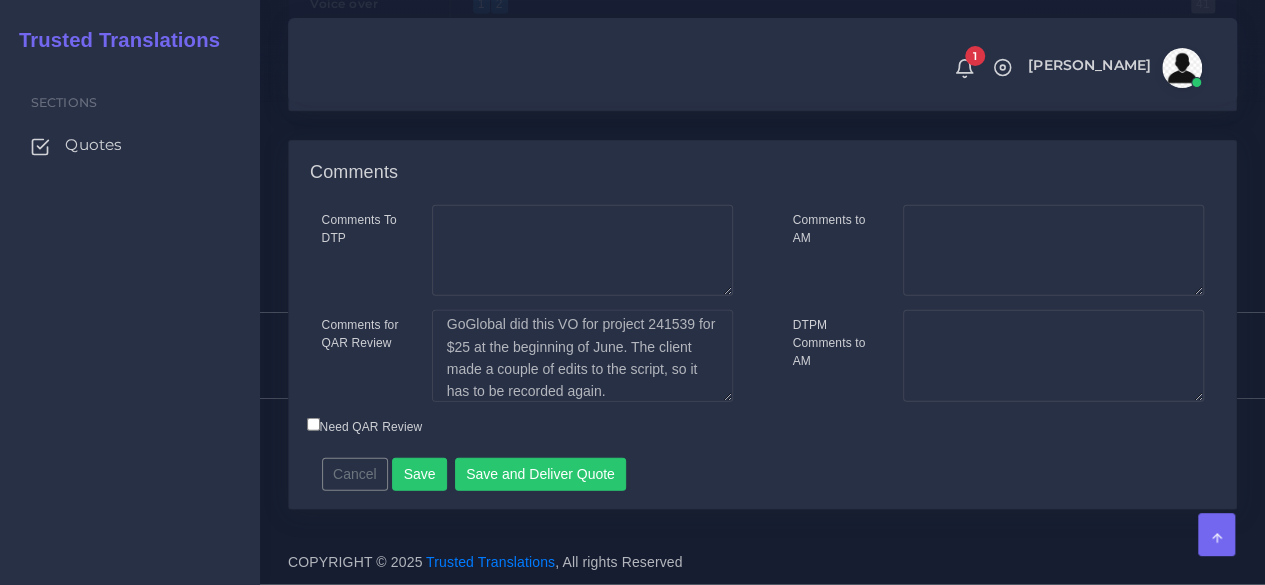 click on "Need QAR Review" at bounding box center (313, 424) 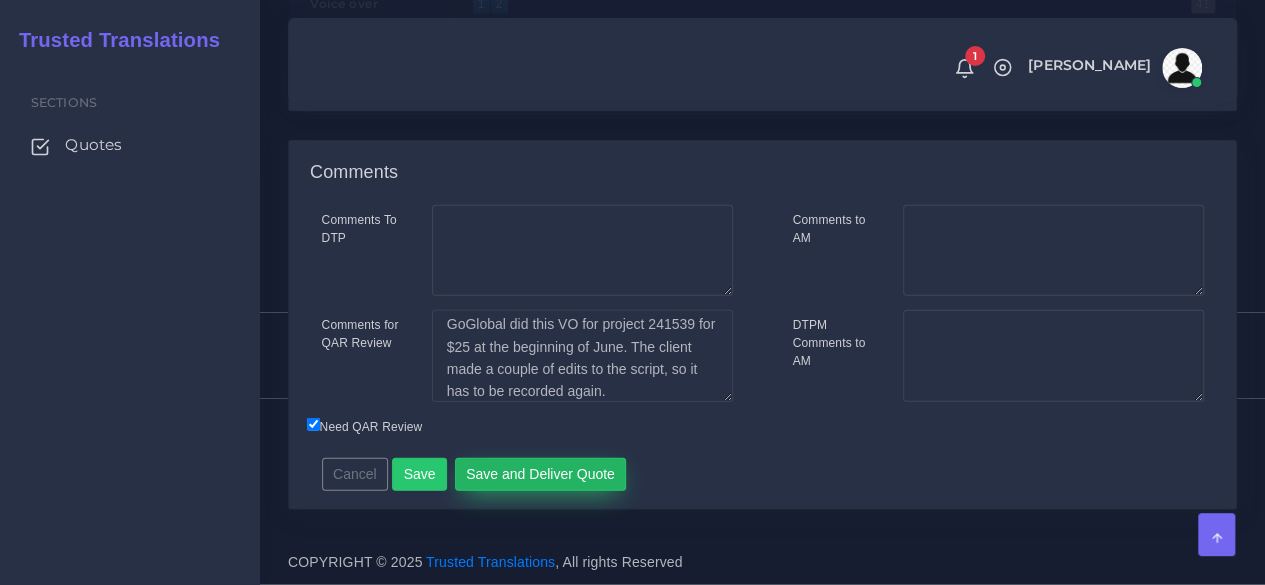 click on "Save and  Deliver Quote" at bounding box center [541, 475] 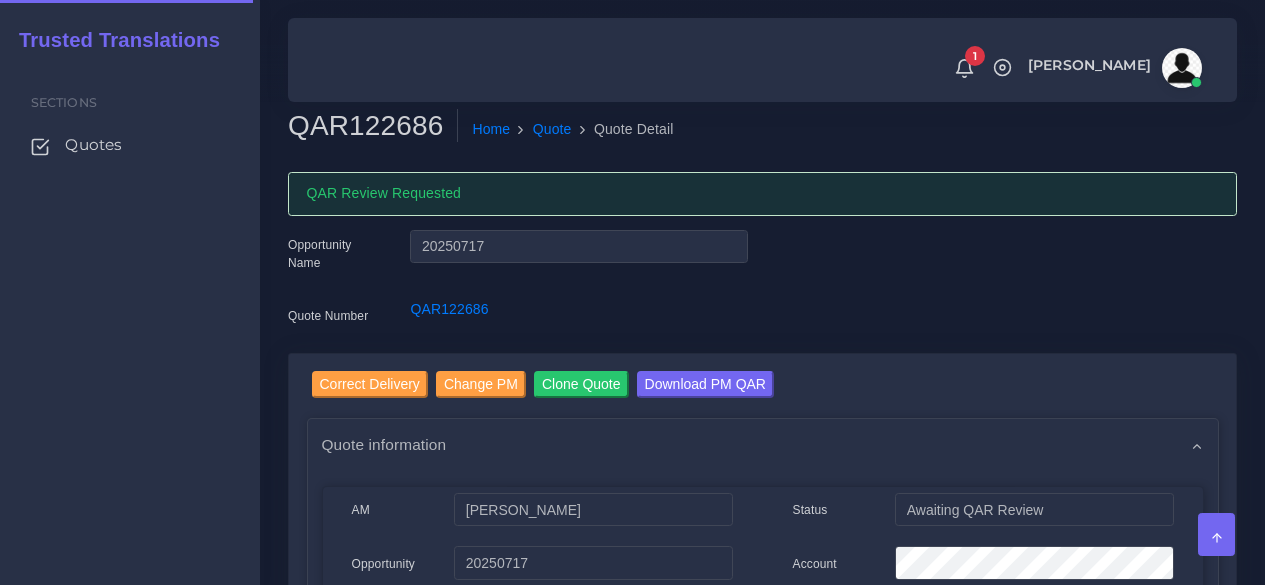 scroll, scrollTop: 0, scrollLeft: 0, axis: both 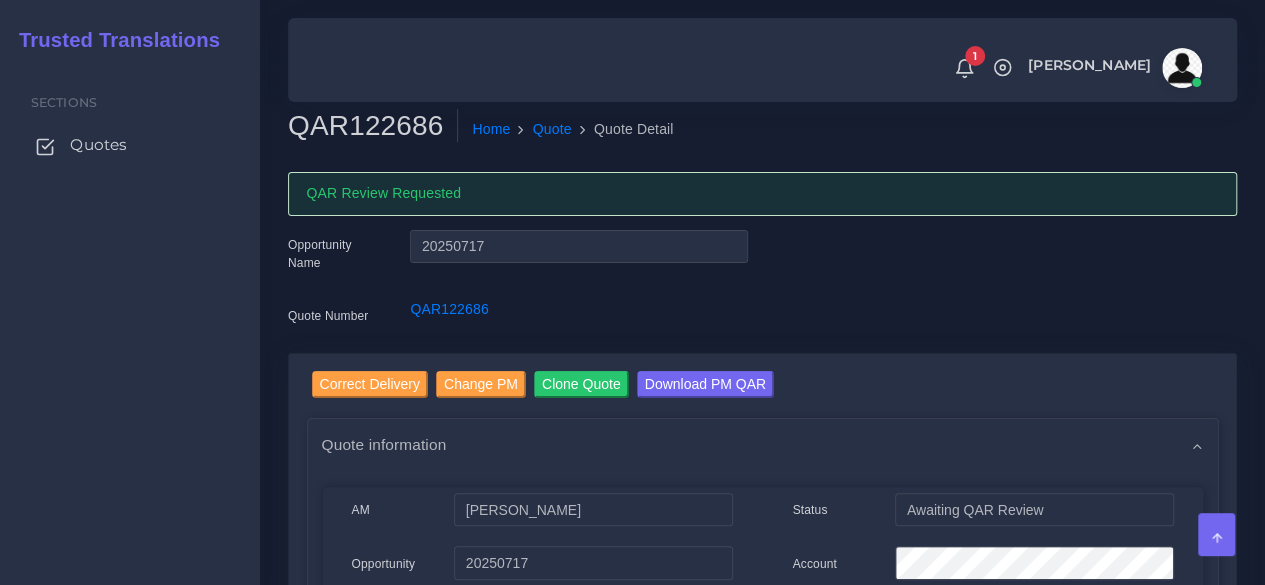 click on "Quotes" at bounding box center (130, 145) 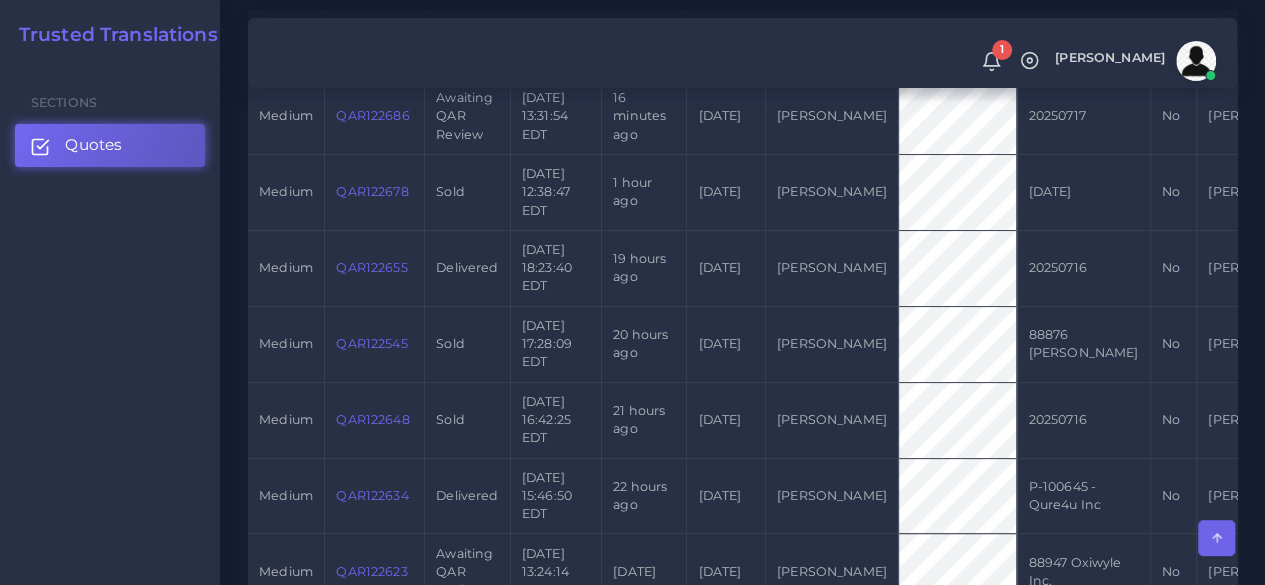 scroll, scrollTop: 600, scrollLeft: 0, axis: vertical 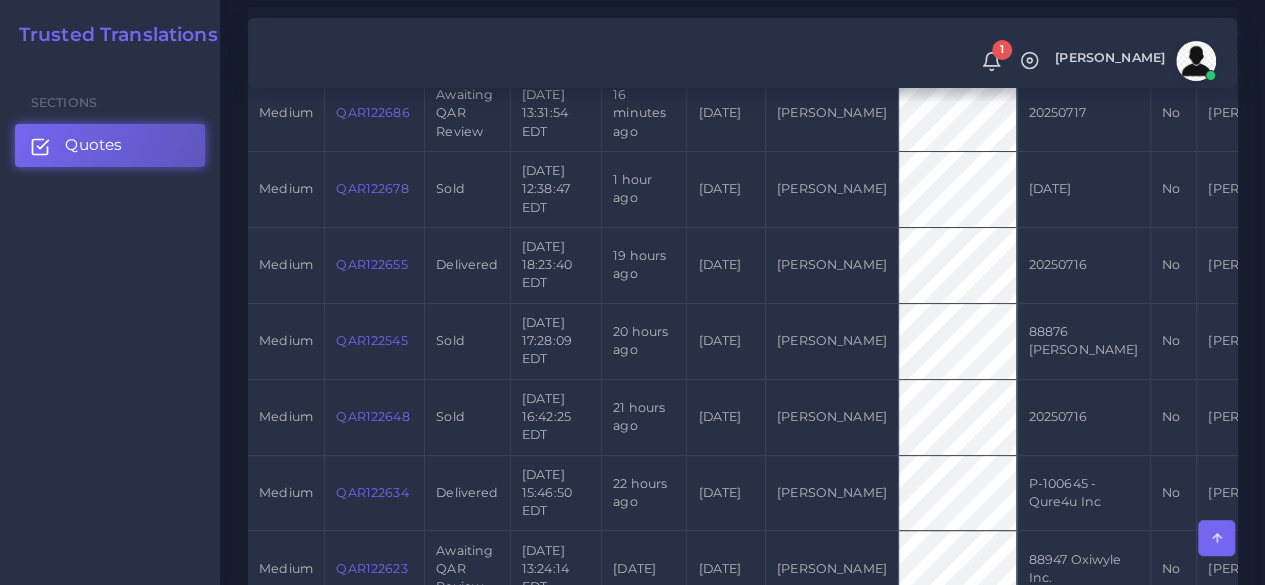 click on "QAR122545" at bounding box center (371, 340) 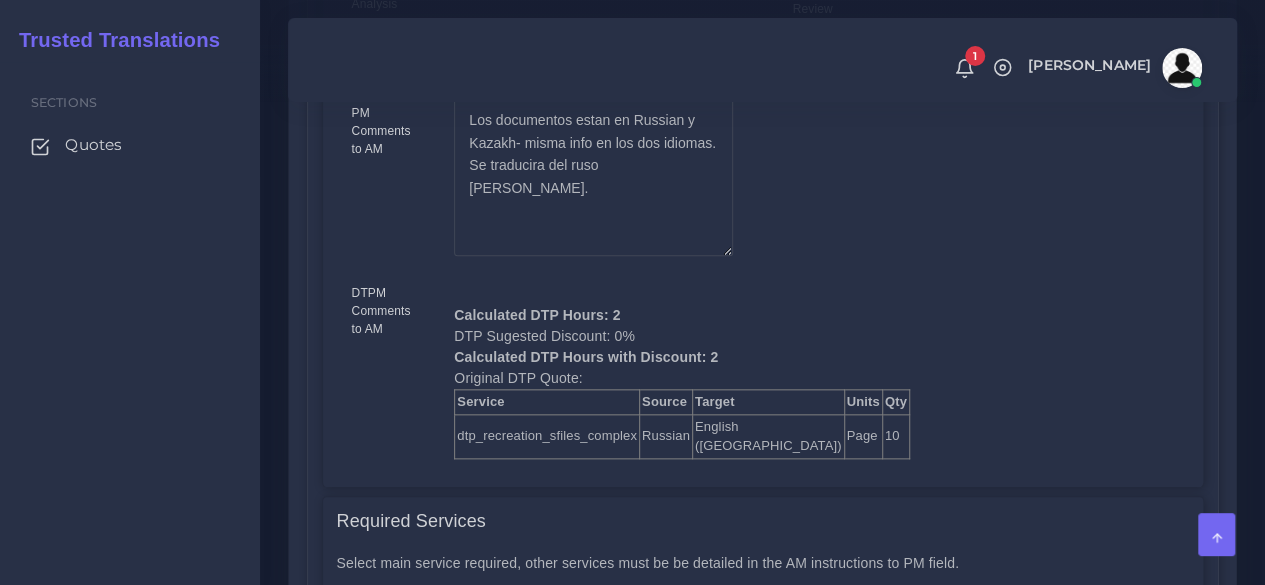scroll, scrollTop: 1200, scrollLeft: 0, axis: vertical 